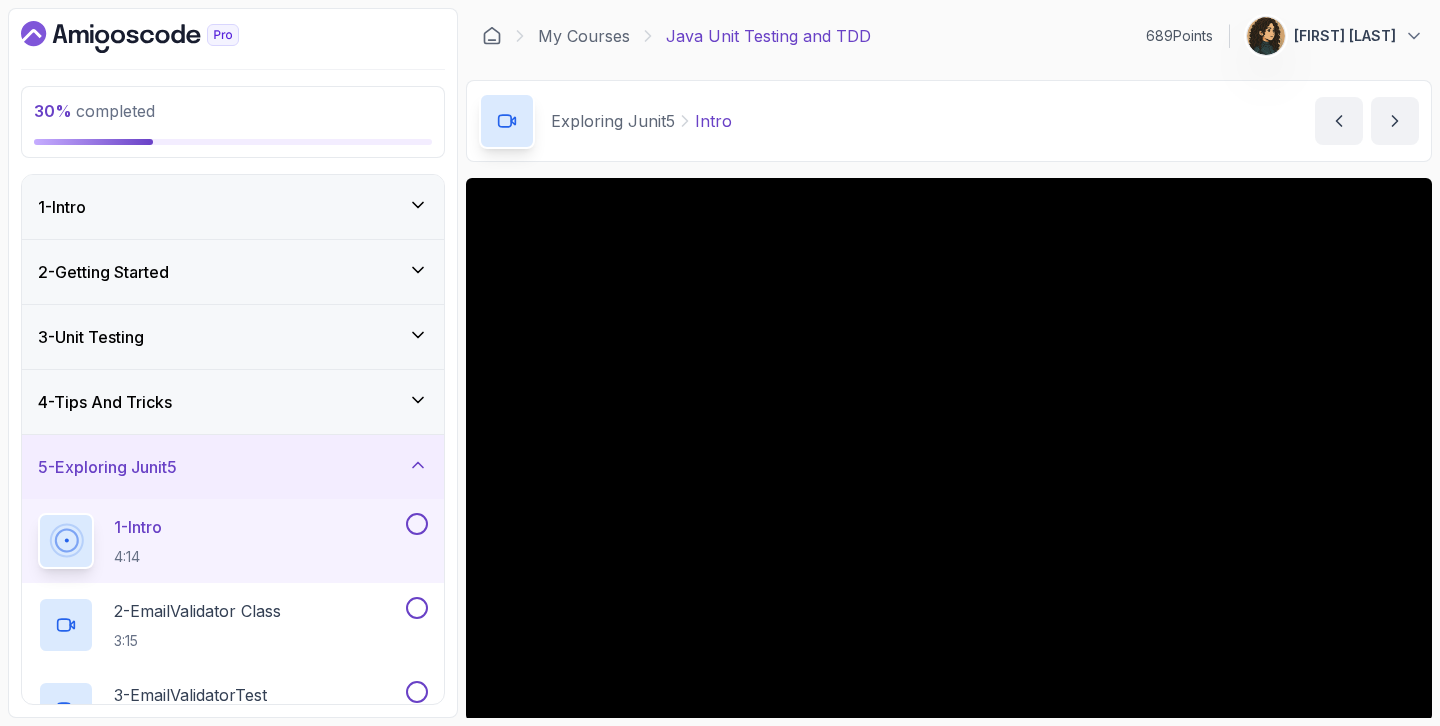 scroll, scrollTop: 0, scrollLeft: 0, axis: both 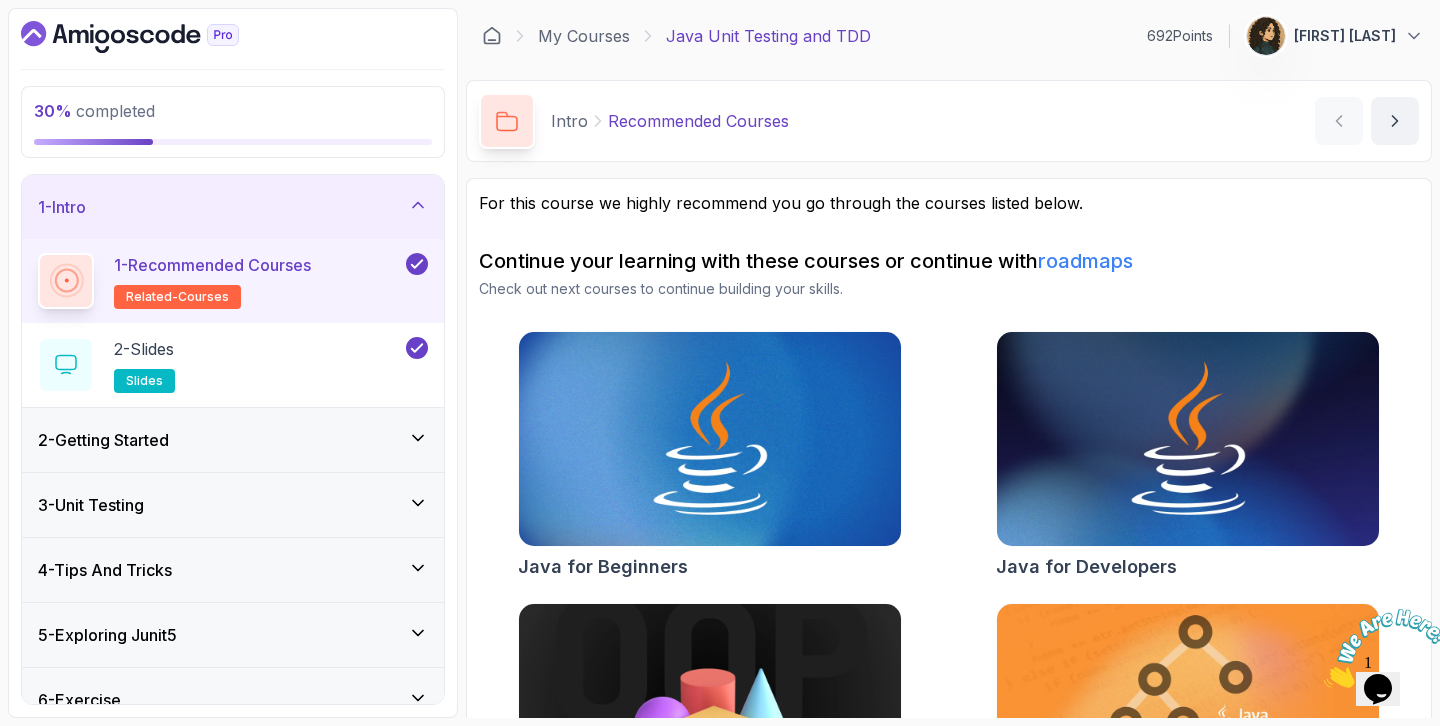 click on "1  -  Intro" at bounding box center [62, 207] 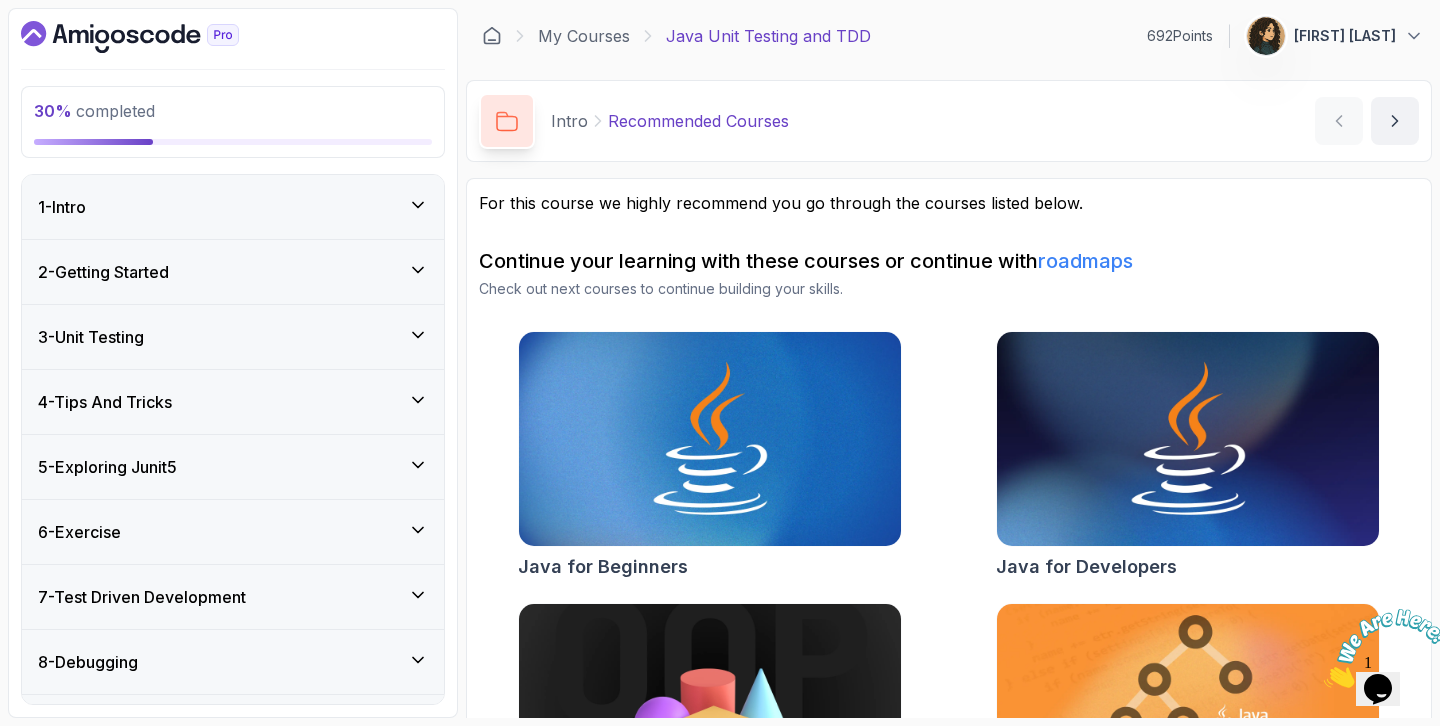 scroll, scrollTop: 45, scrollLeft: 0, axis: vertical 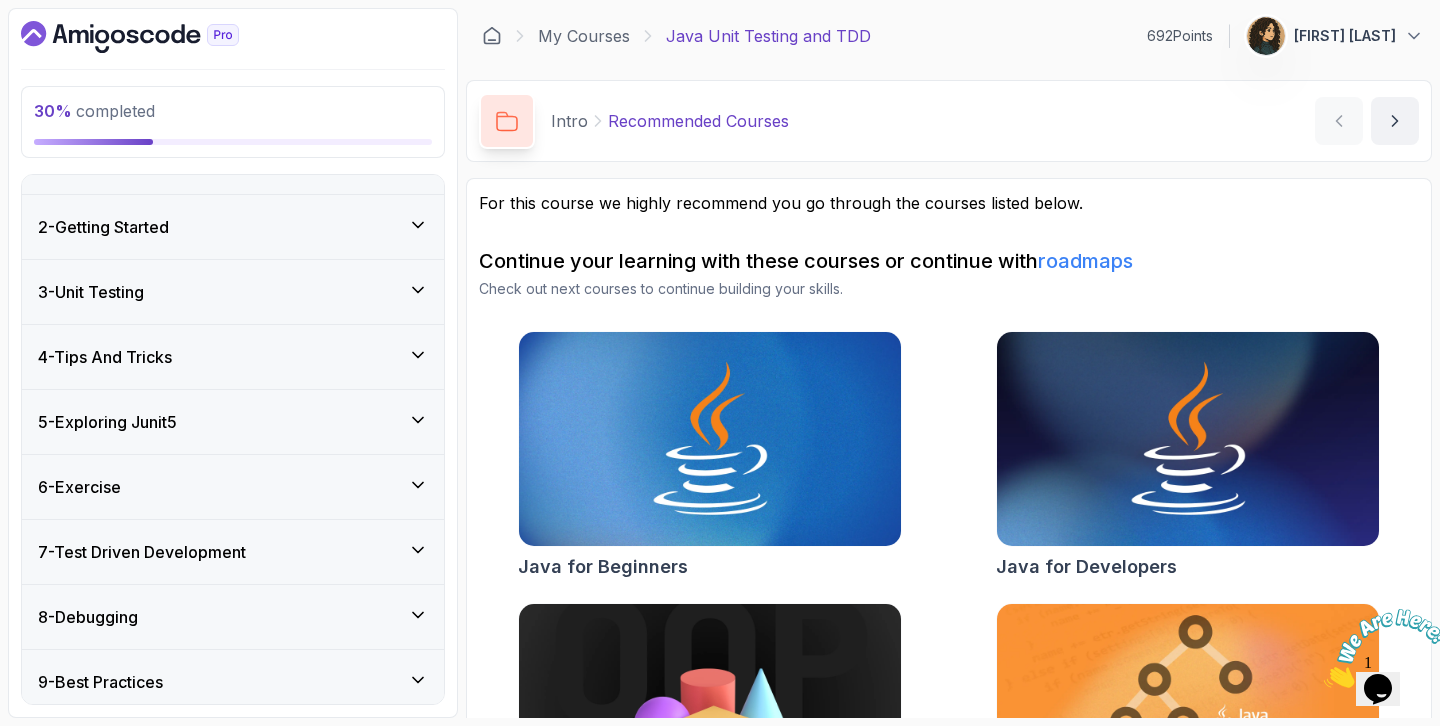 click on "5  -  Exploring Junit5" at bounding box center (233, 422) 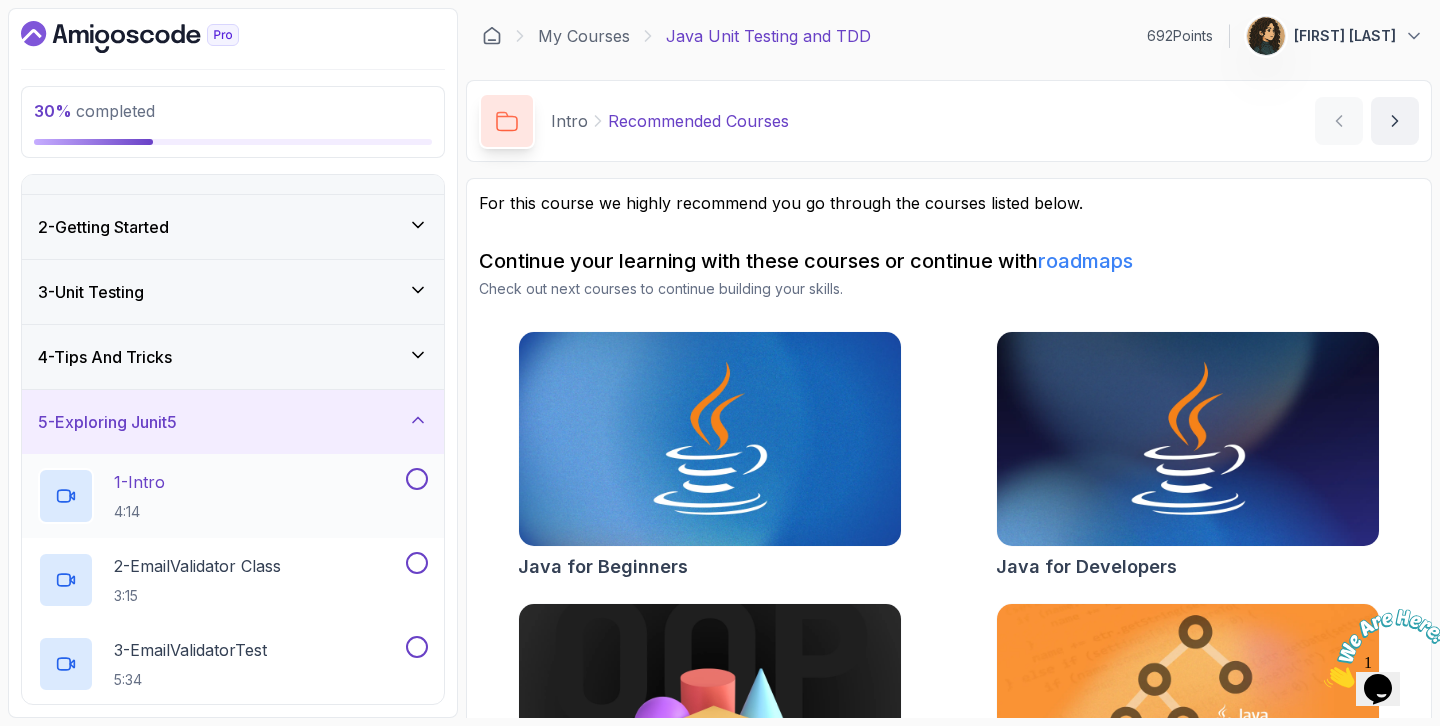 click on "1  -  Intro 4:14" at bounding box center [220, 496] 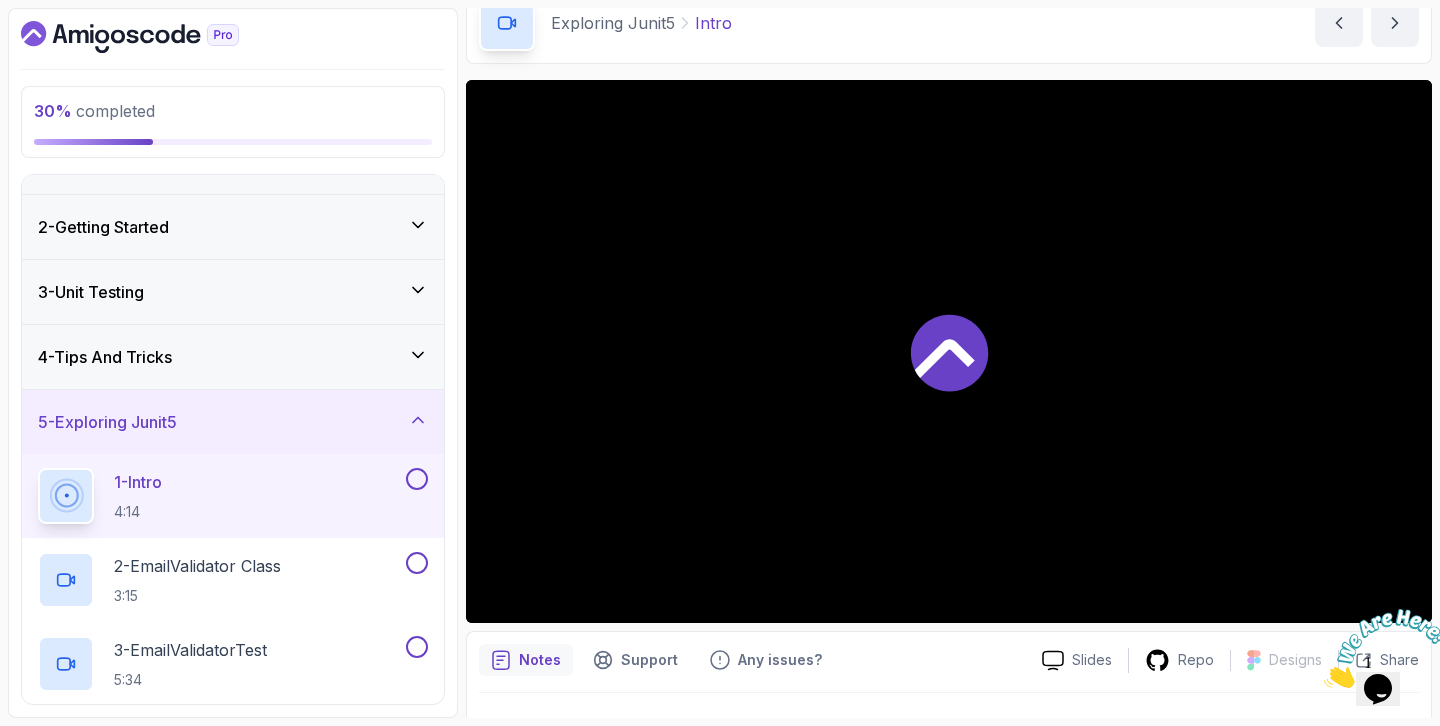 scroll, scrollTop: 142, scrollLeft: 0, axis: vertical 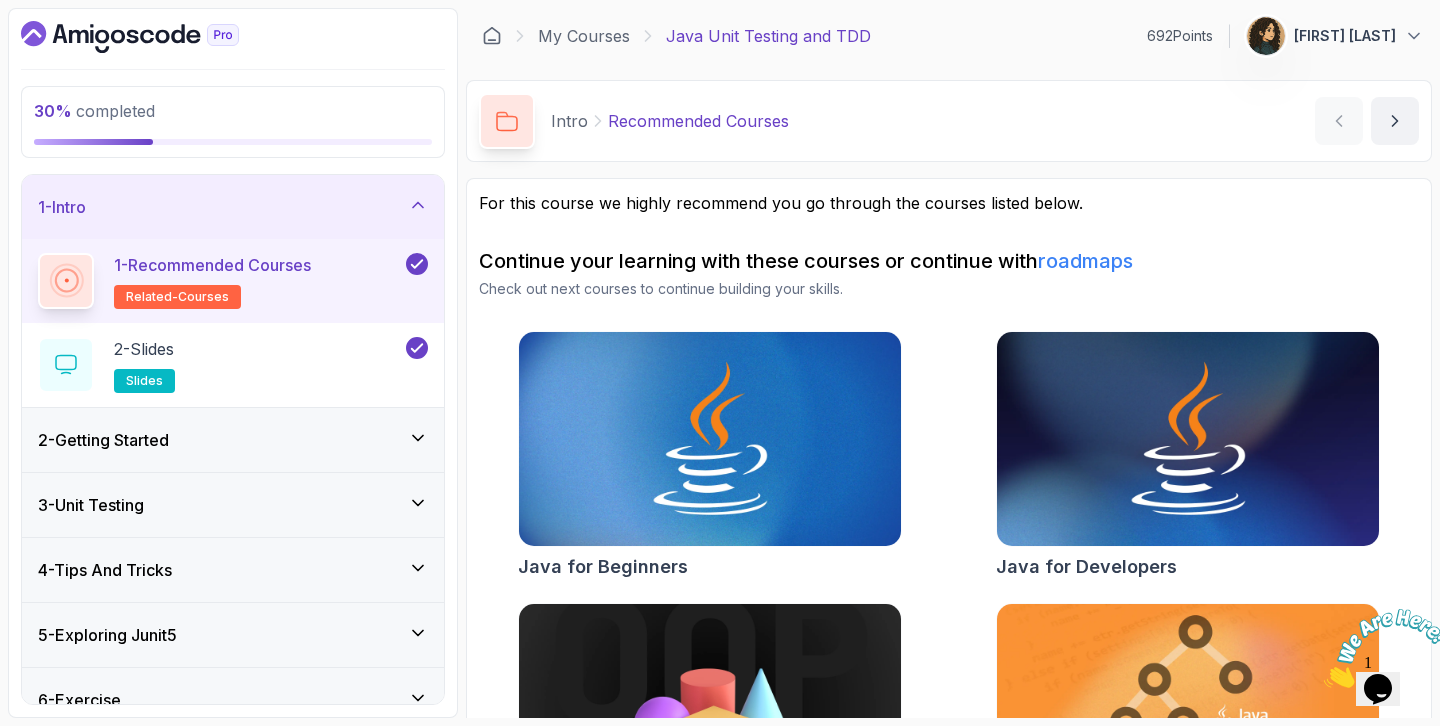 click on "1  -  Intro" at bounding box center [233, 207] 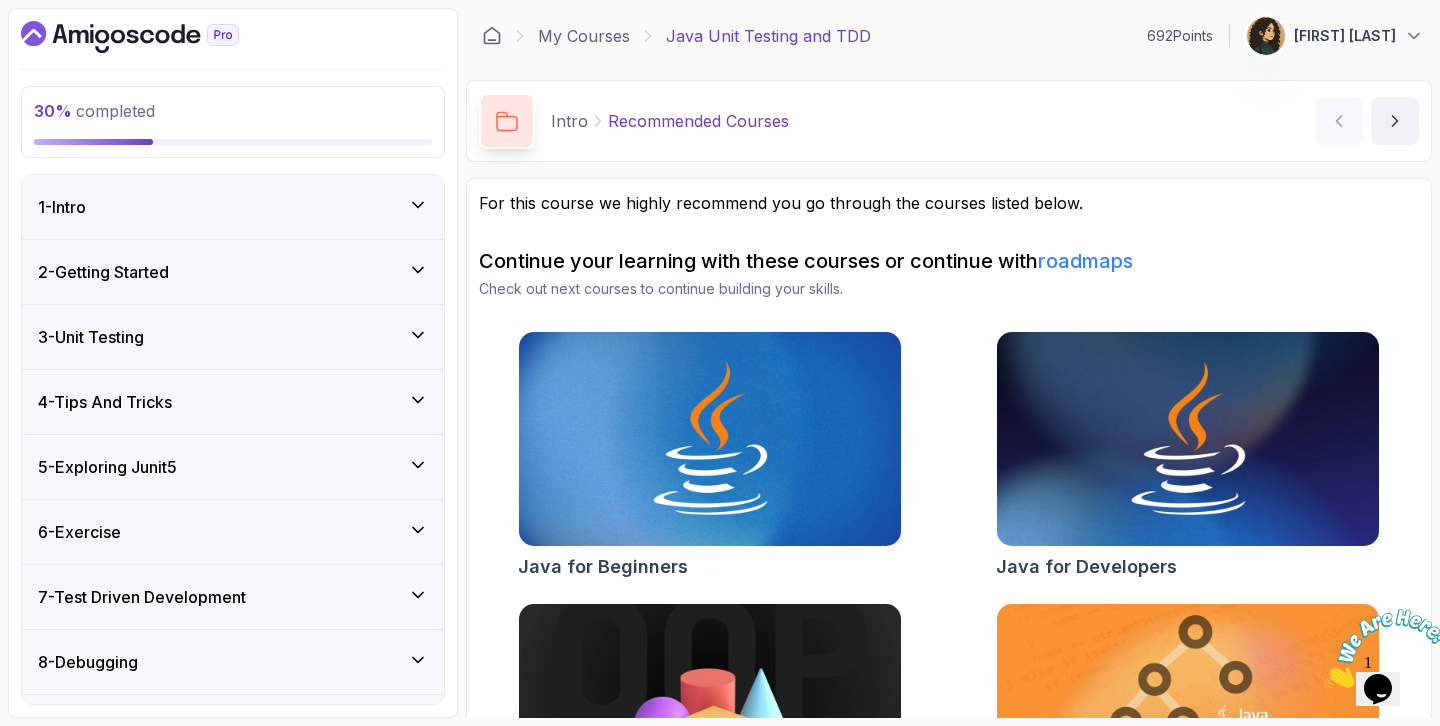 click on "5  -  Exploring Junit5" at bounding box center [233, 467] 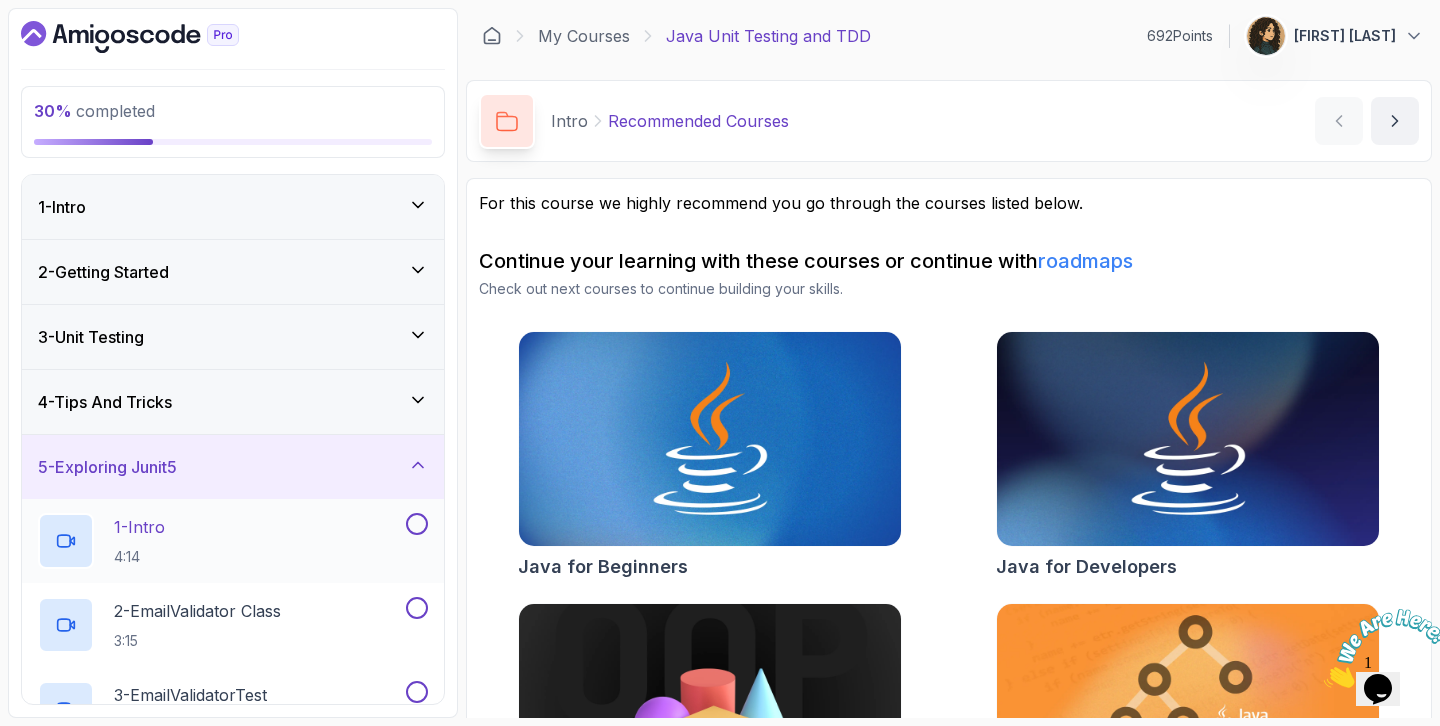 click on "1  -  Intro 4:14" at bounding box center (220, 541) 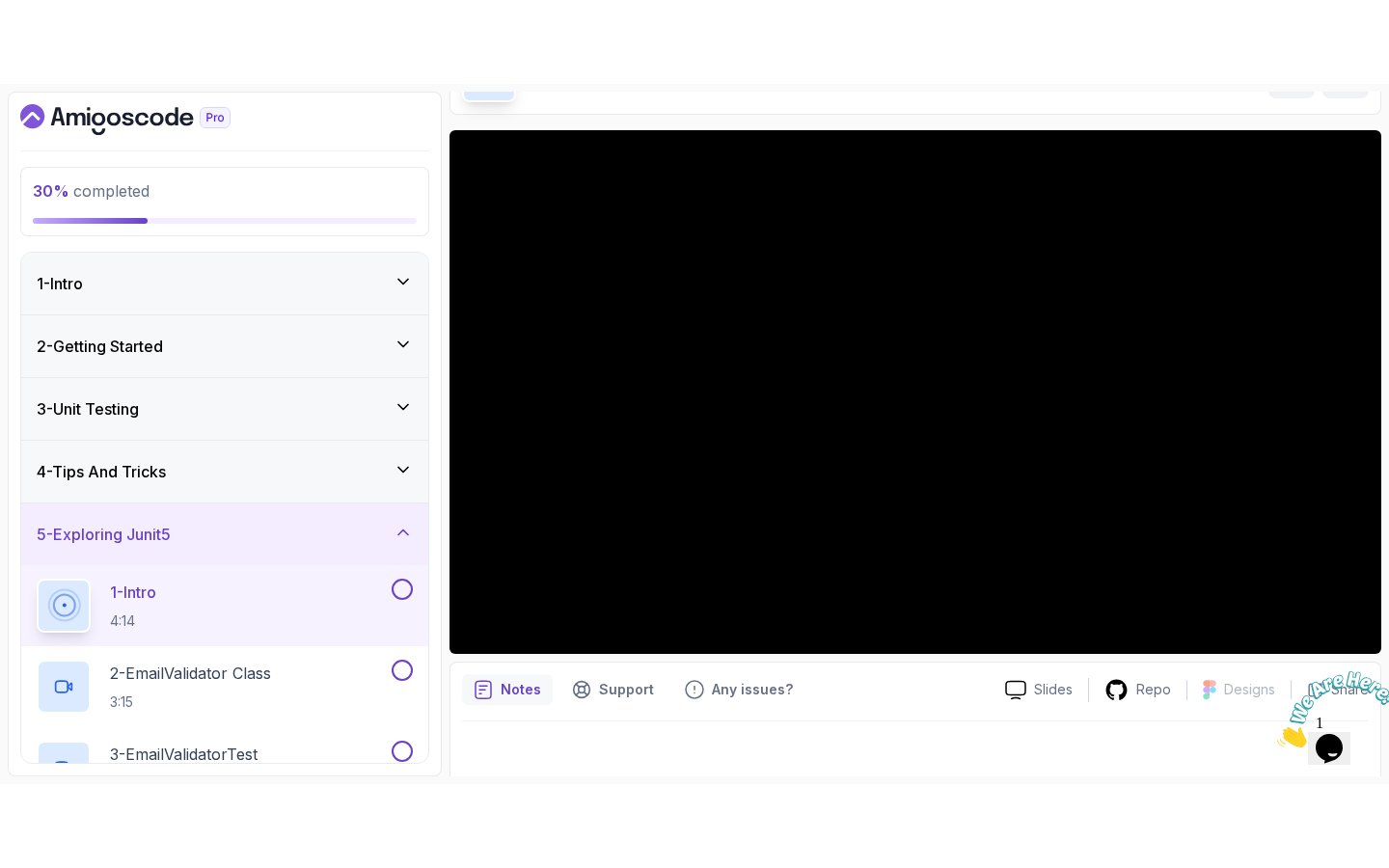 scroll, scrollTop: 137, scrollLeft: 0, axis: vertical 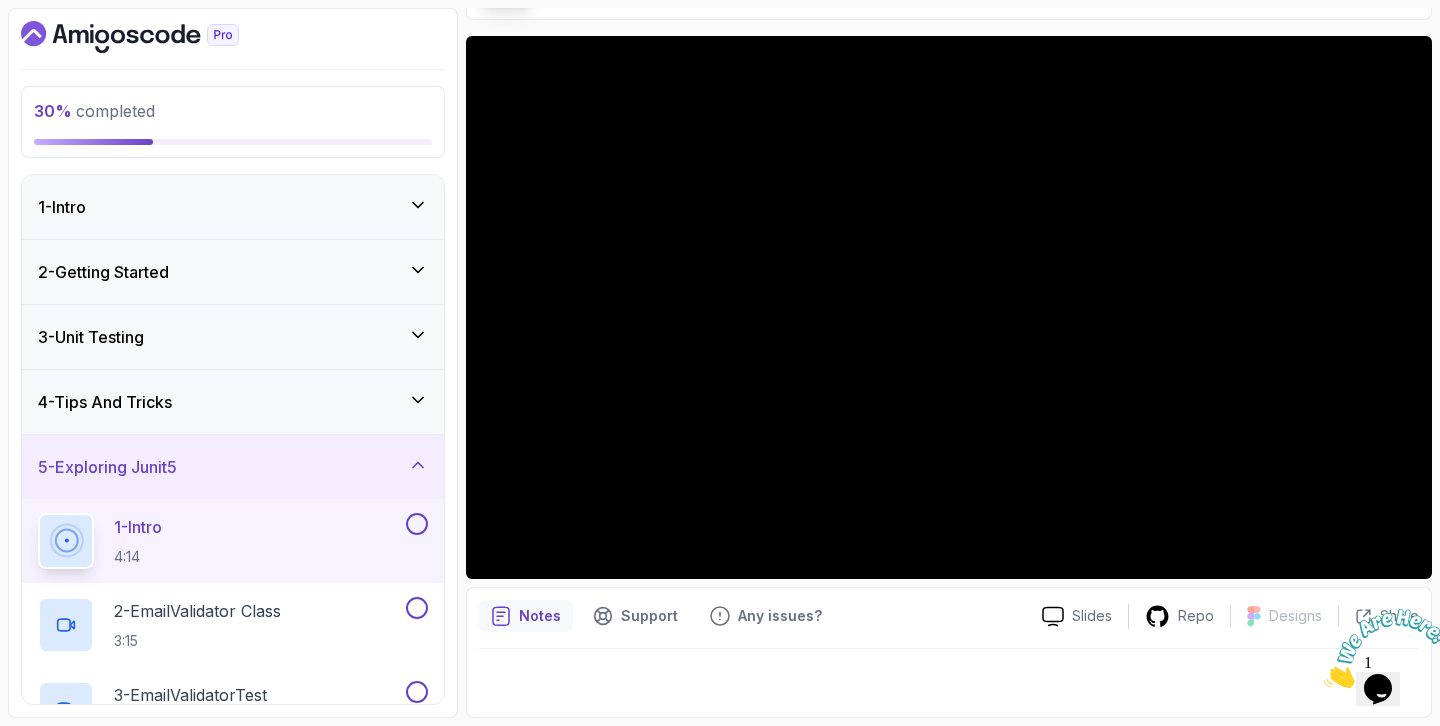 click at bounding box center [1324, 682] 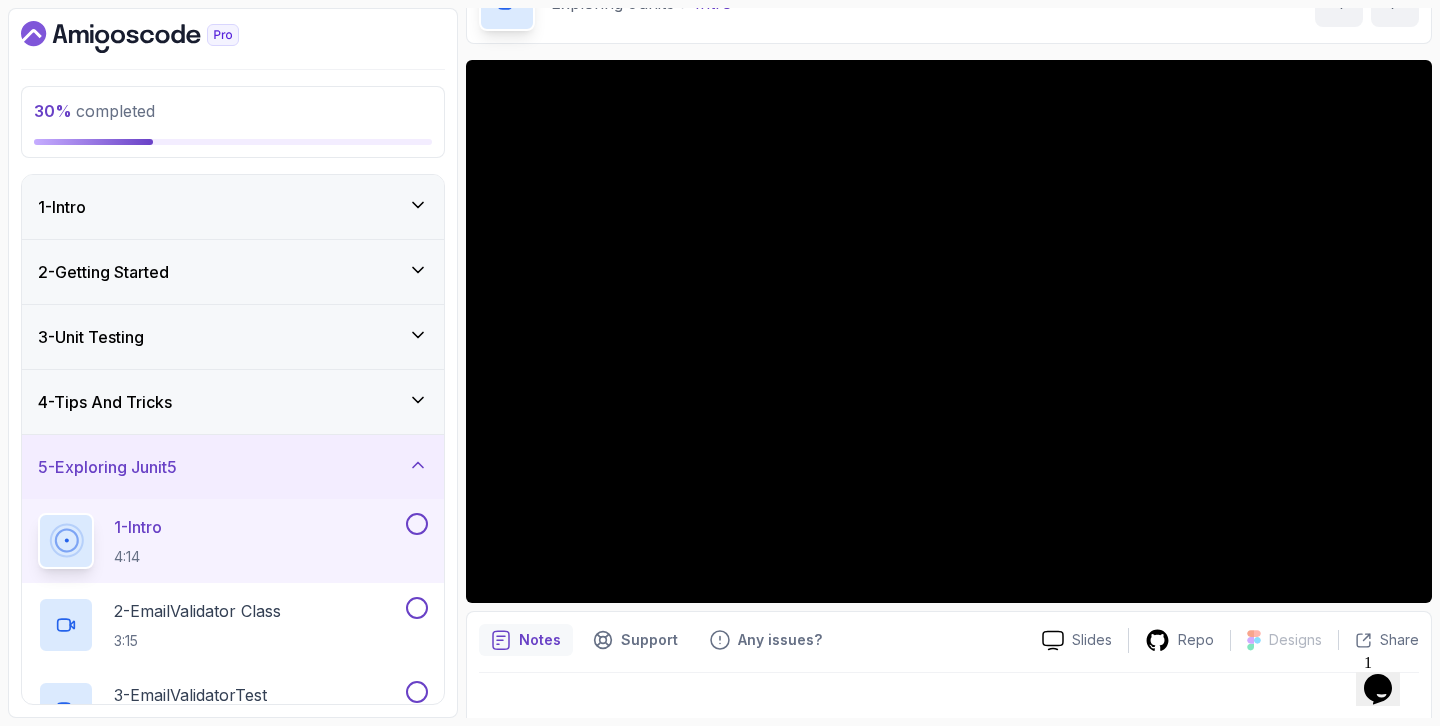 scroll, scrollTop: 0, scrollLeft: 0, axis: both 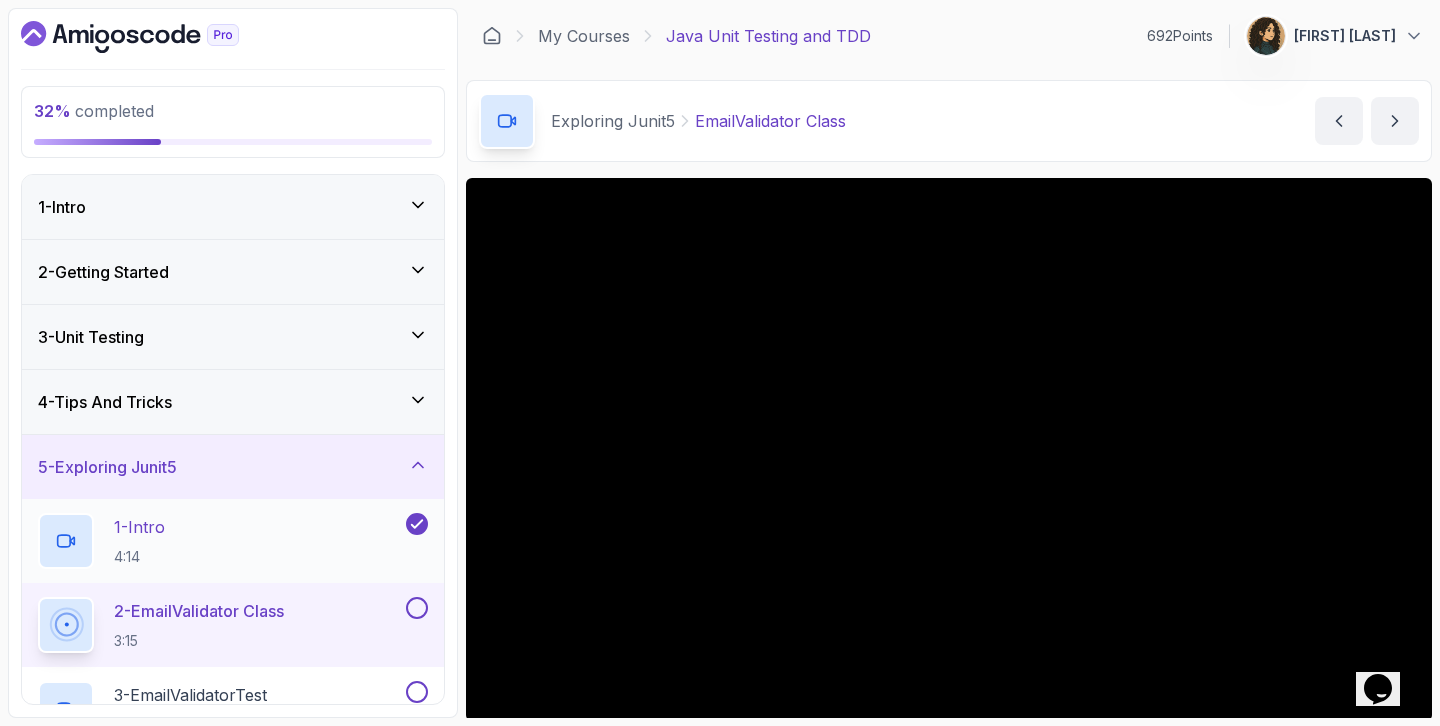 click on "1  -  Intro 4:14" at bounding box center (220, 541) 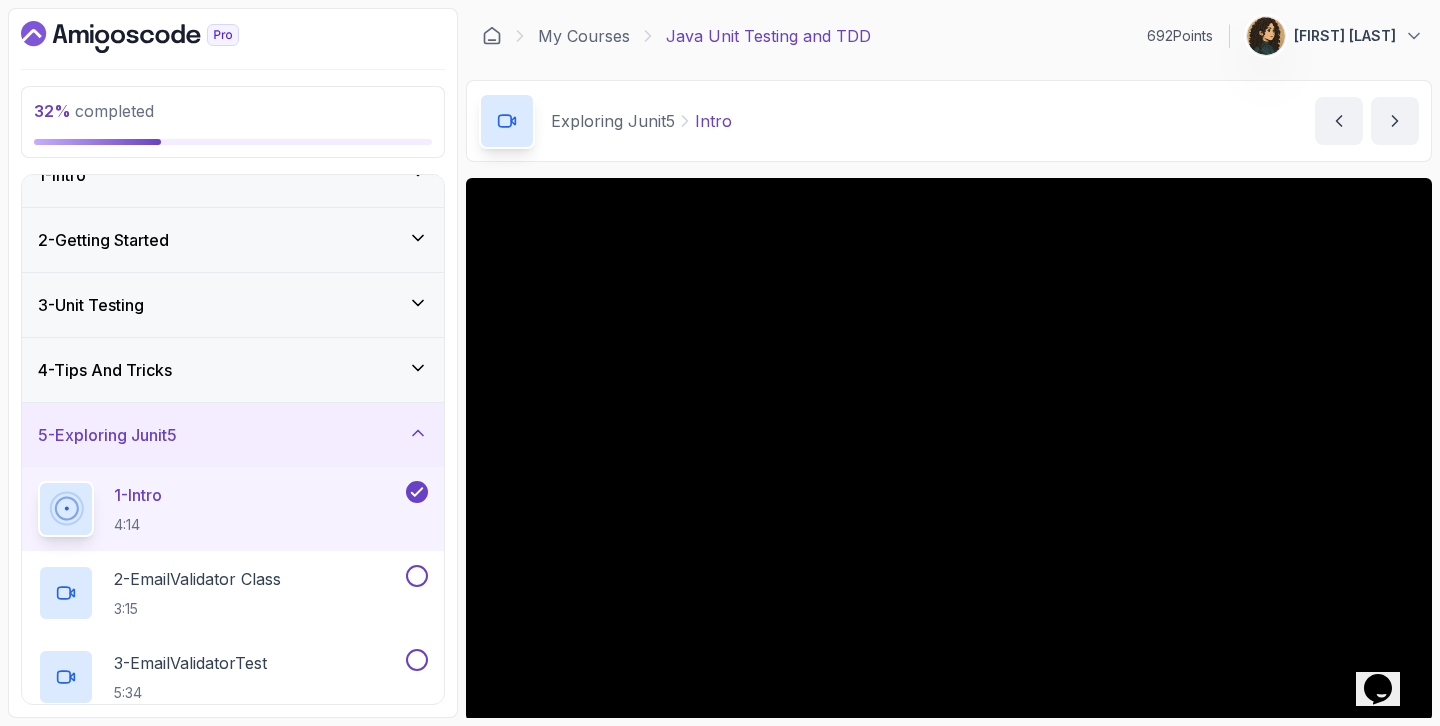 scroll, scrollTop: 0, scrollLeft: 0, axis: both 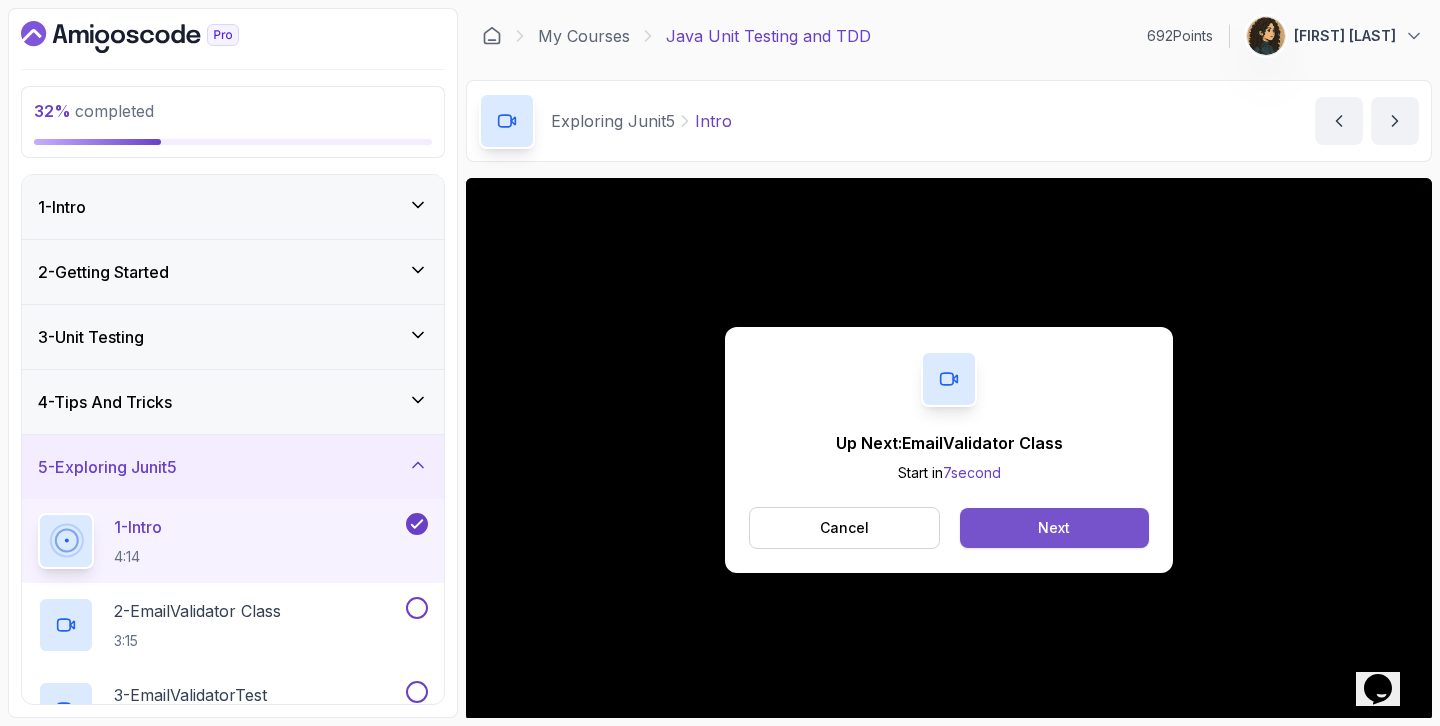 click on "Next" at bounding box center (1054, 528) 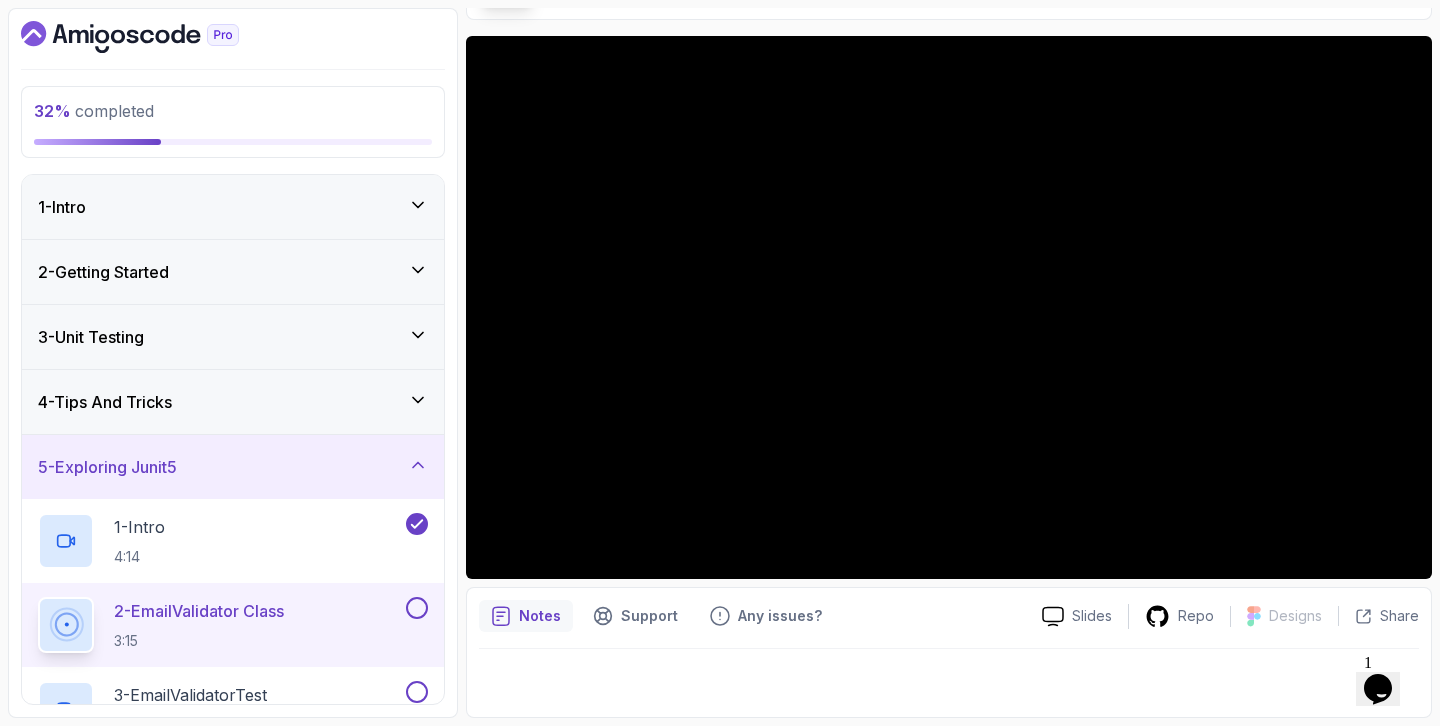 scroll, scrollTop: 0, scrollLeft: 0, axis: both 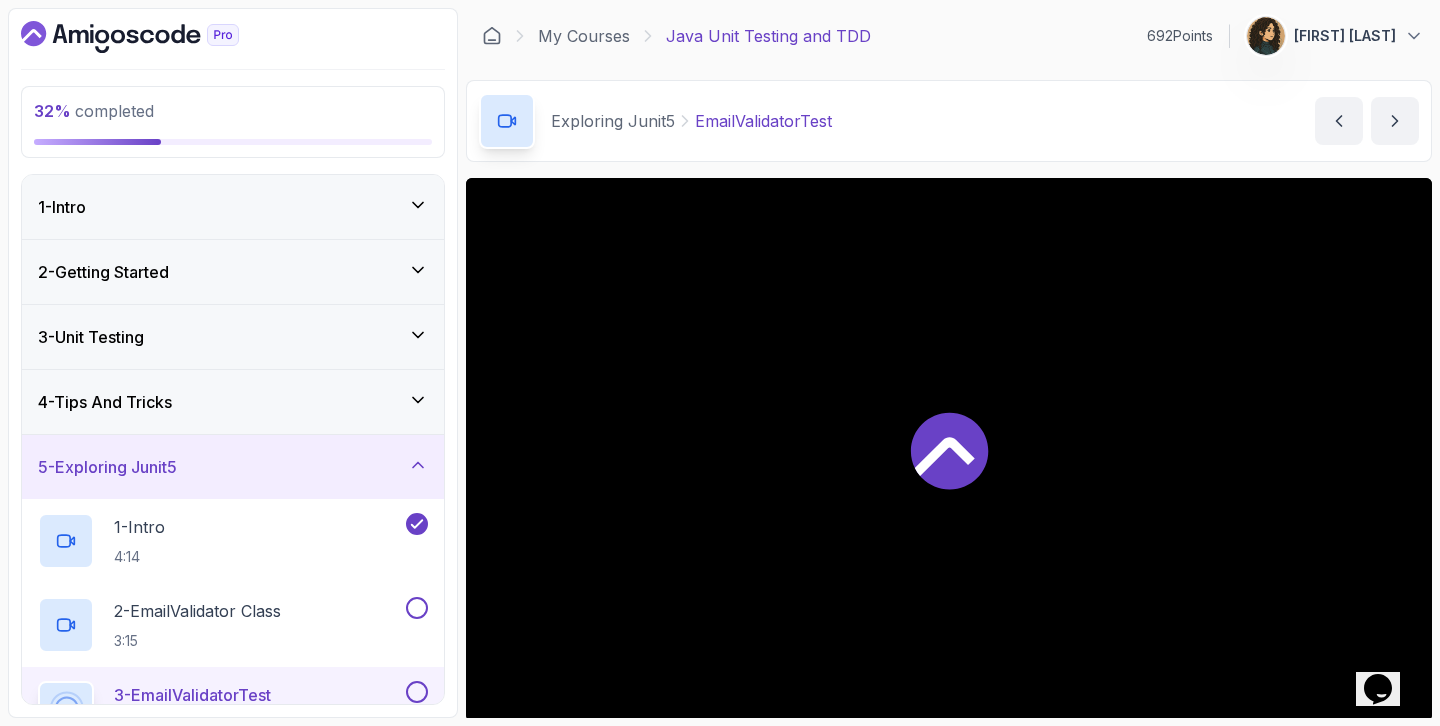 click at bounding box center (949, 449) 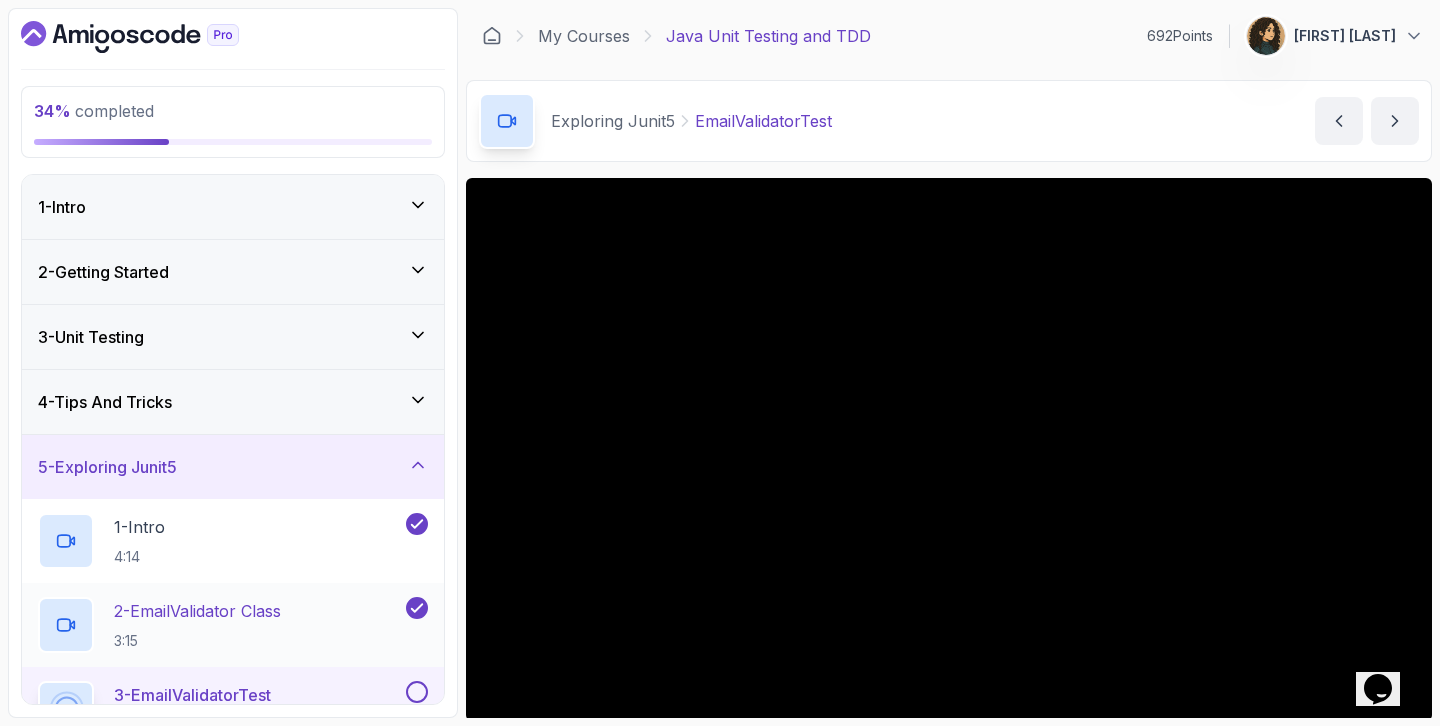 click on "2  -  EmailValidator Class 3:15" at bounding box center (220, 625) 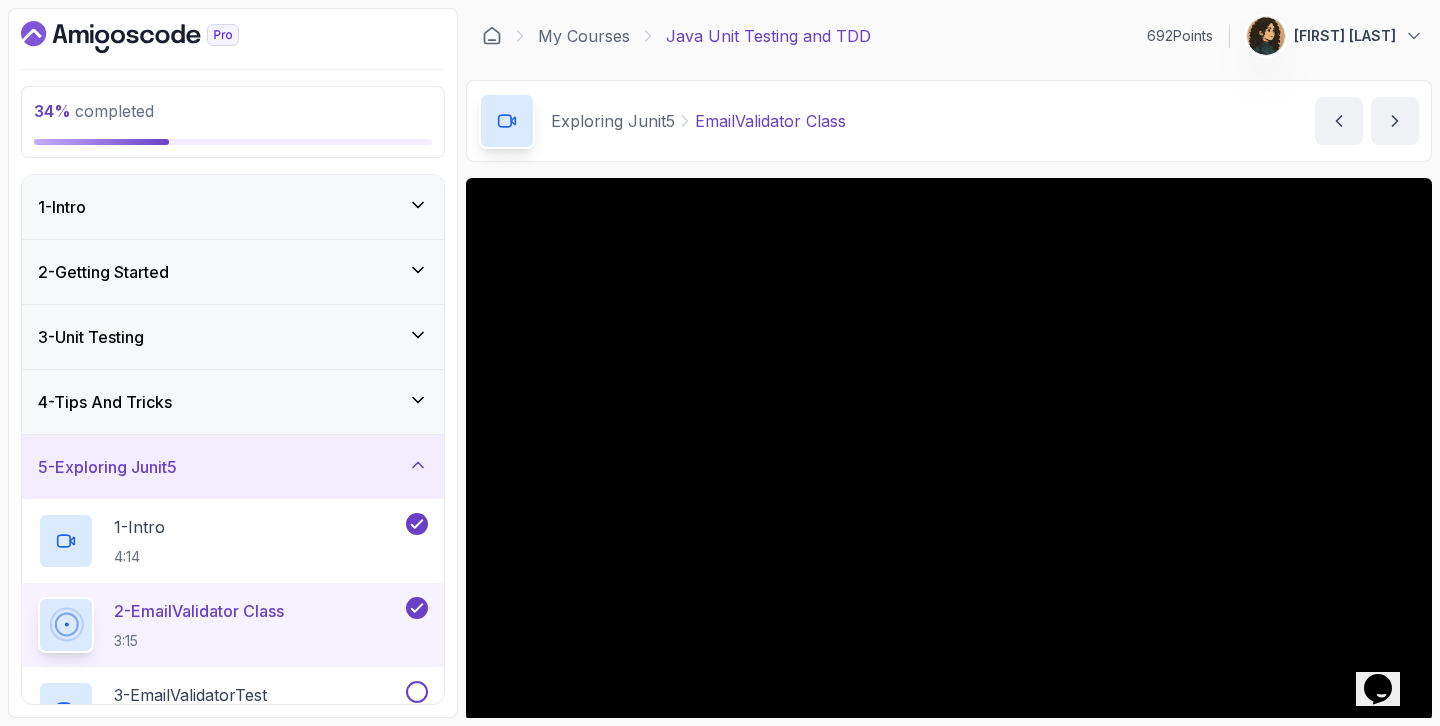 scroll, scrollTop: 142, scrollLeft: 0, axis: vertical 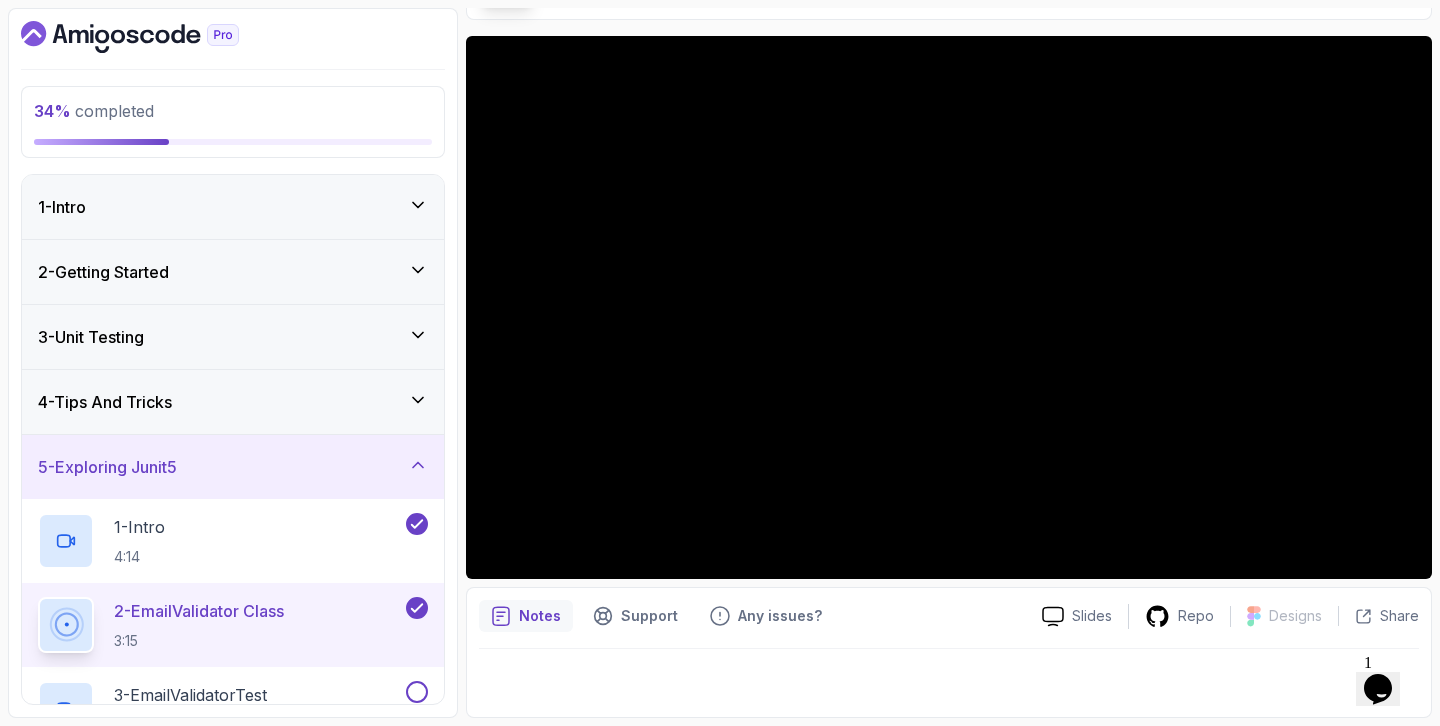 click on "Notes" at bounding box center [540, 616] 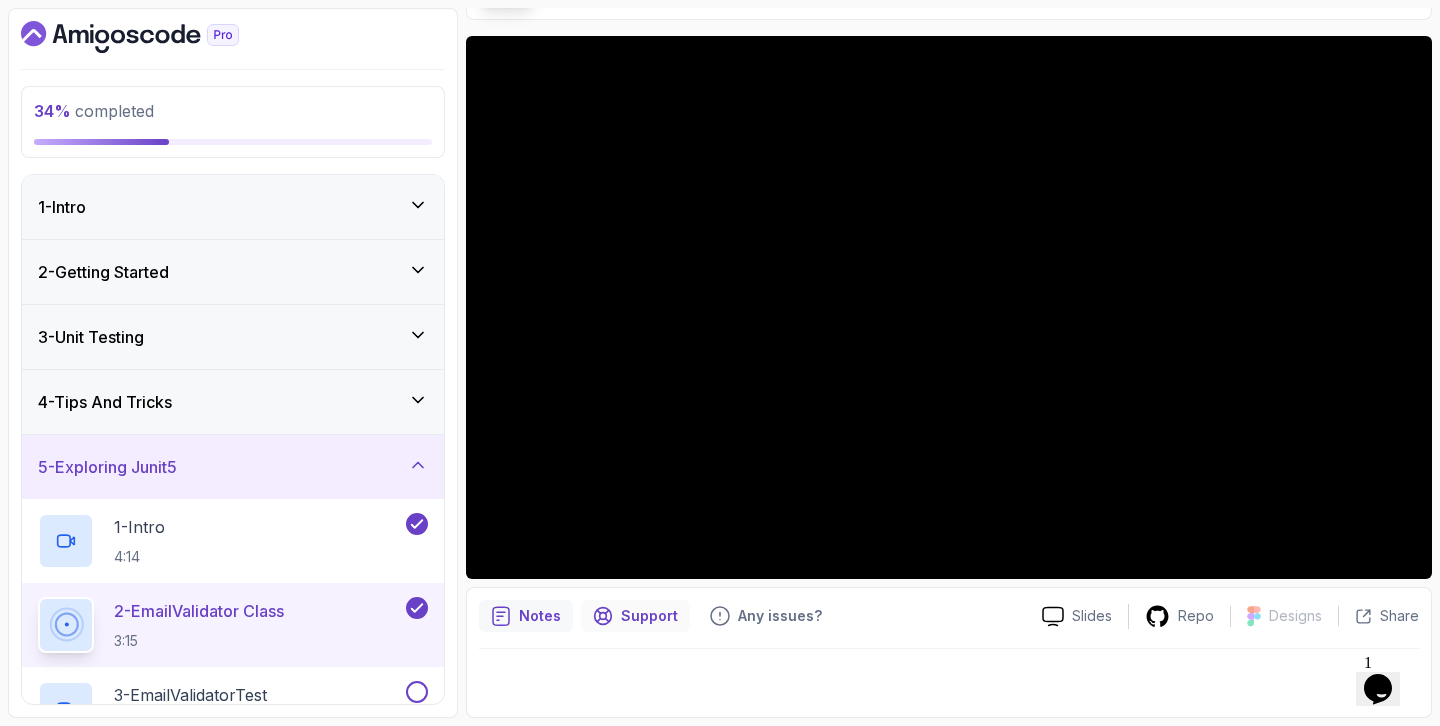 click on "Support" at bounding box center [649, 616] 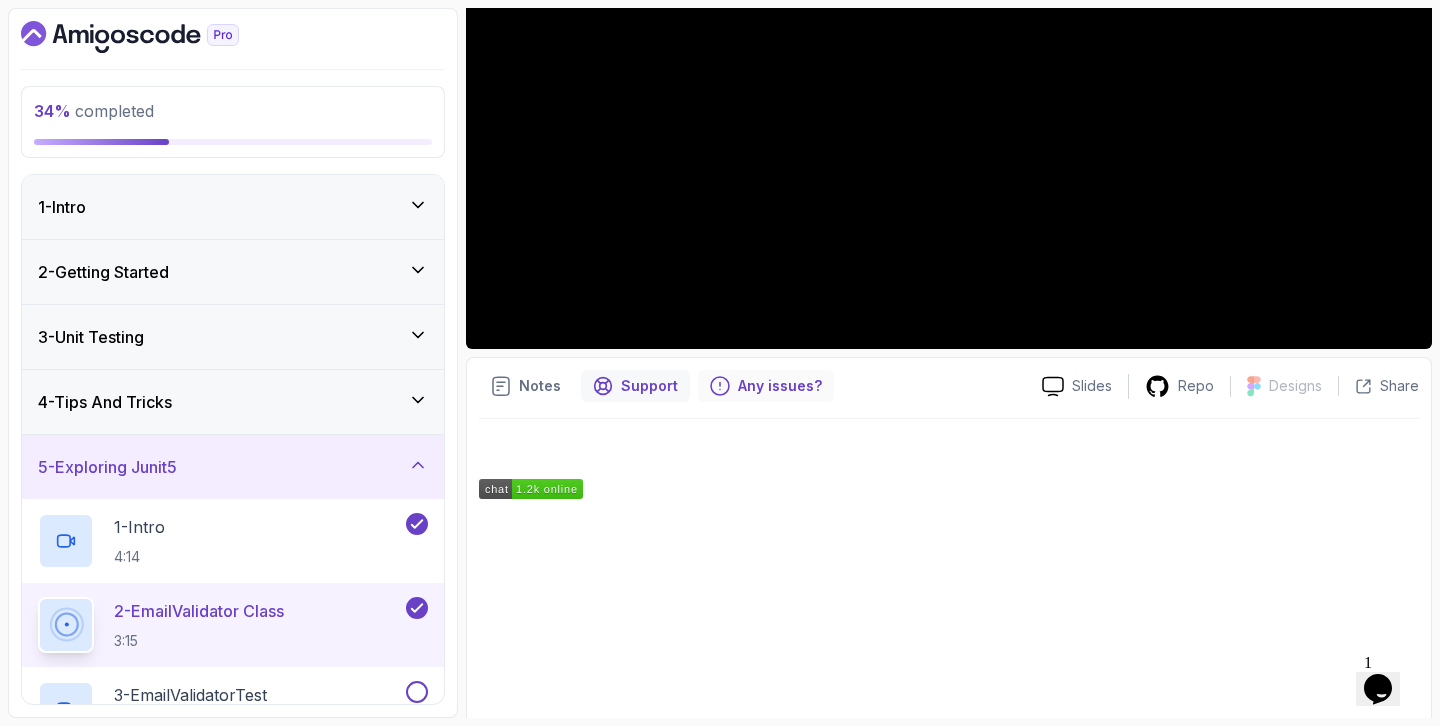 scroll, scrollTop: 526, scrollLeft: 0, axis: vertical 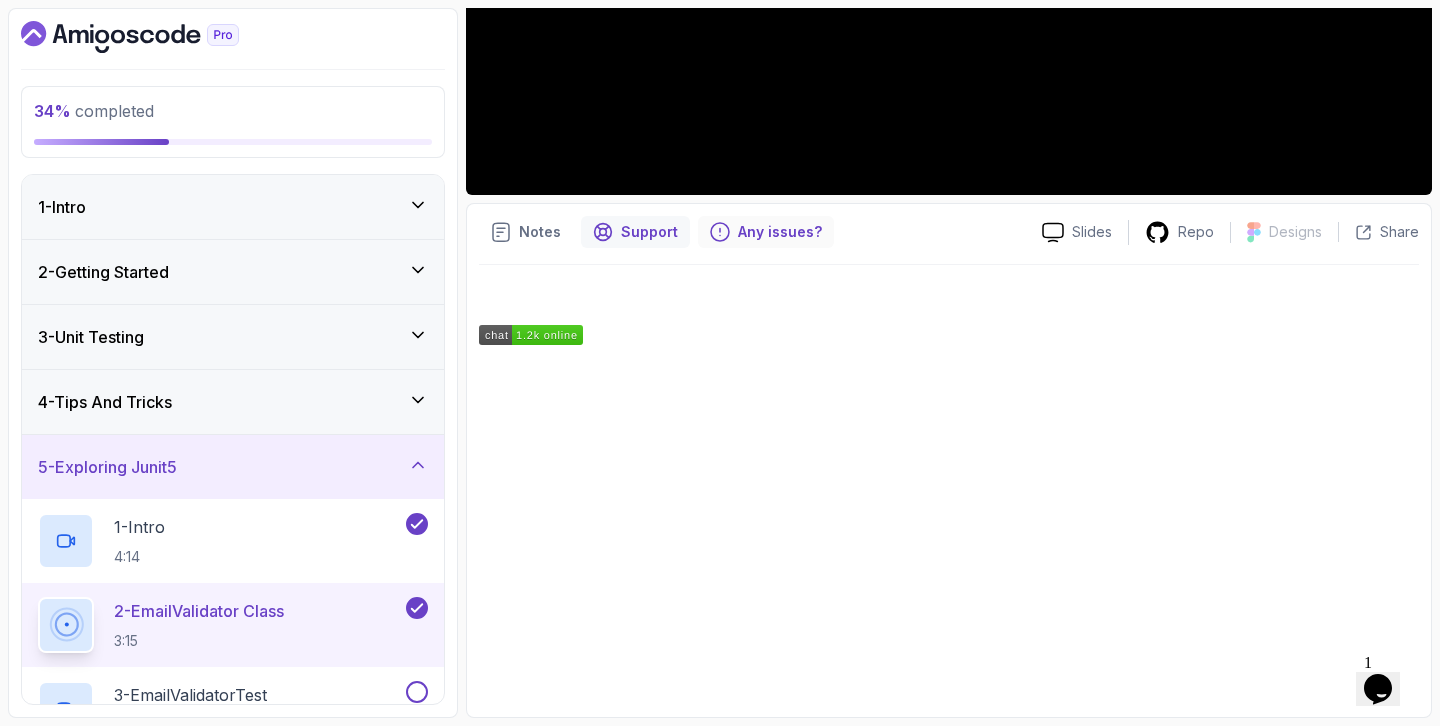 click on "Any issues?" at bounding box center (780, 232) 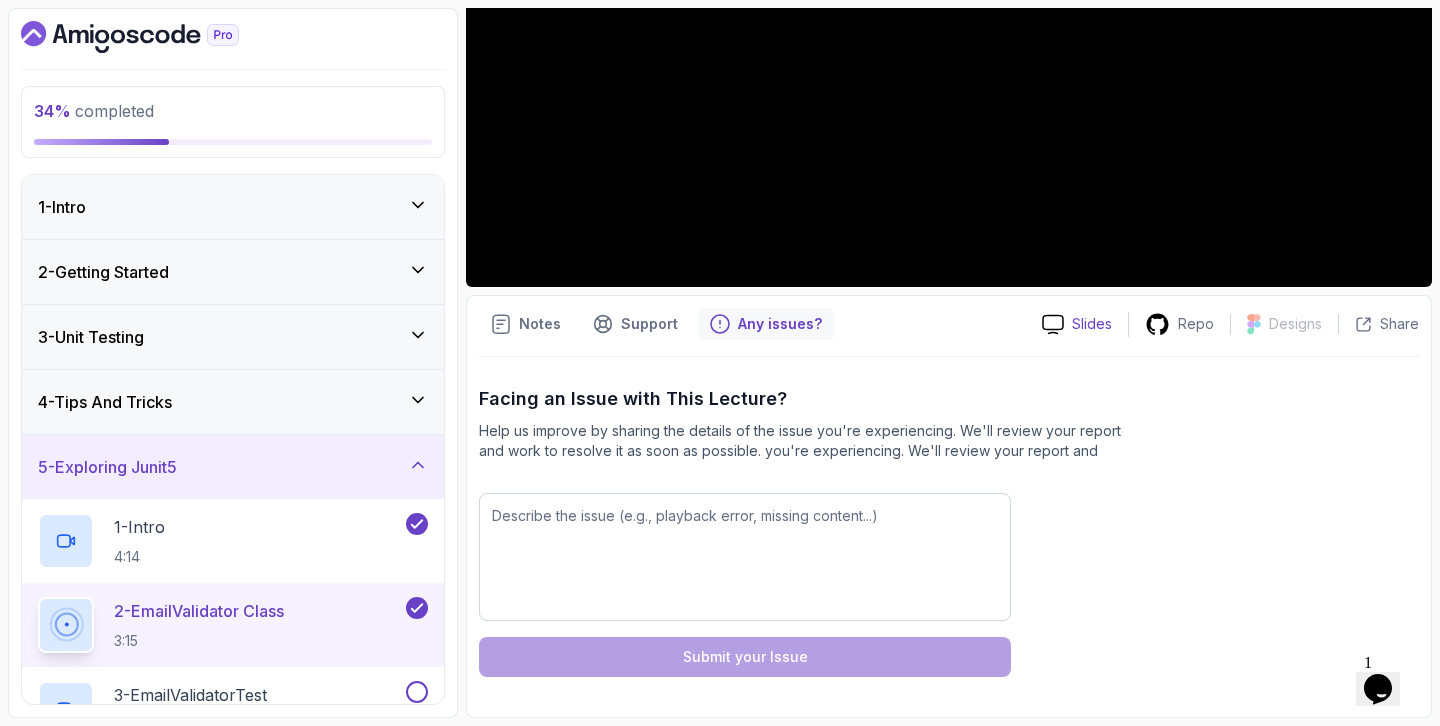 click on "Slides" at bounding box center [1077, 324] 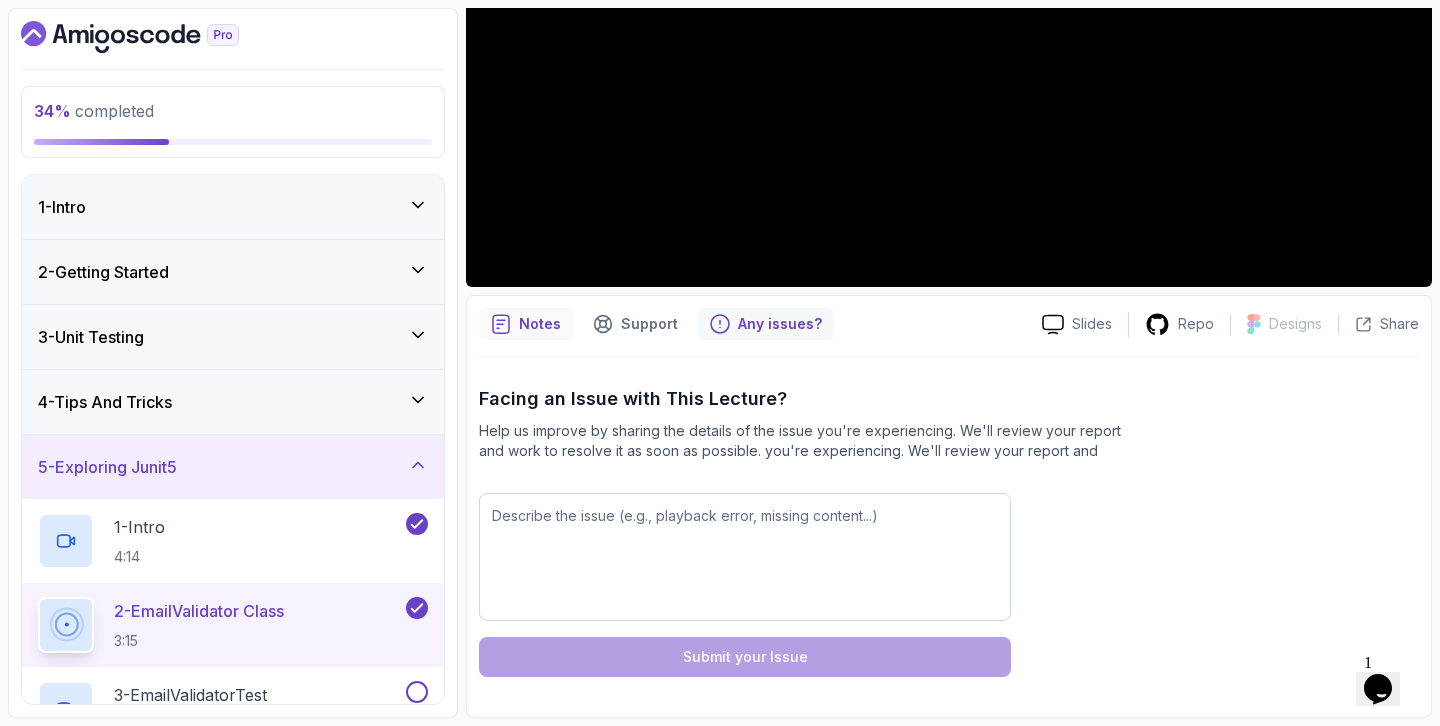click on "Notes" at bounding box center (540, 324) 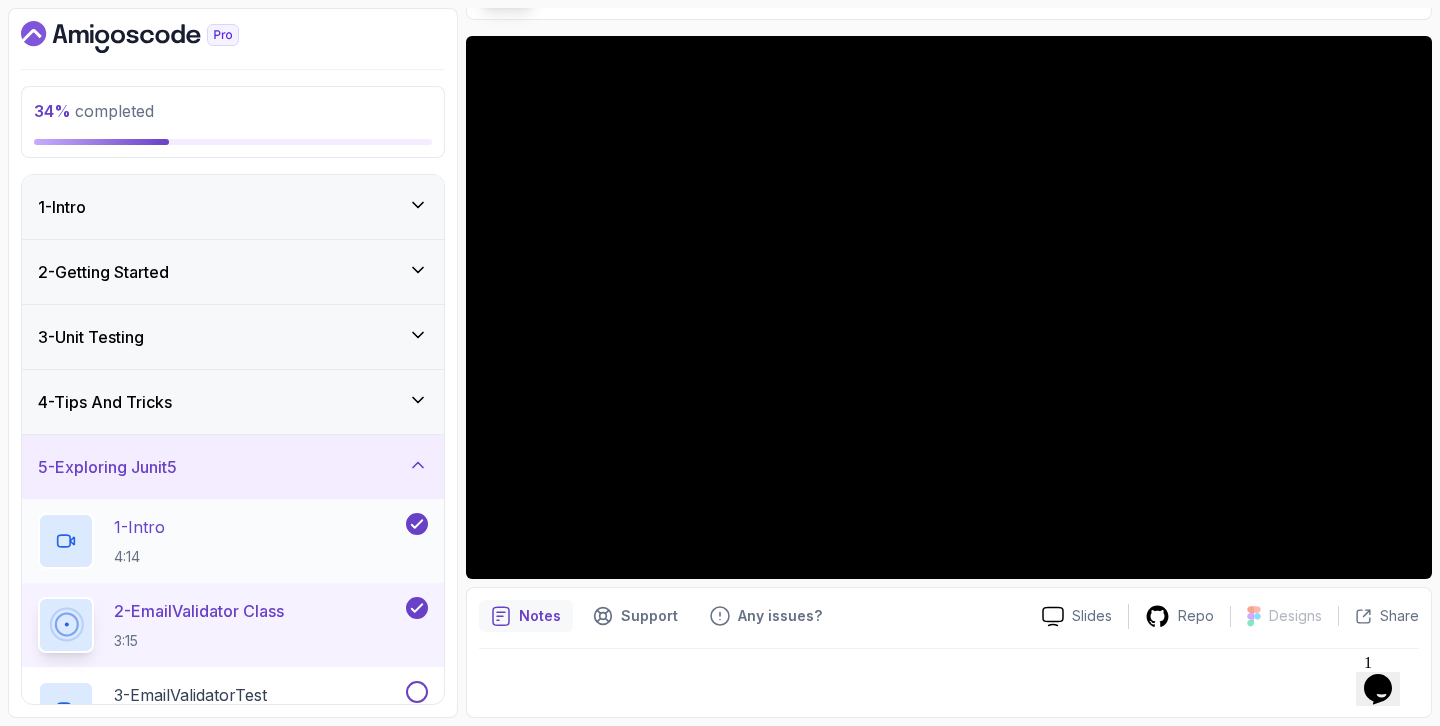 click on "1  -  Intro 4:14" at bounding box center [220, 541] 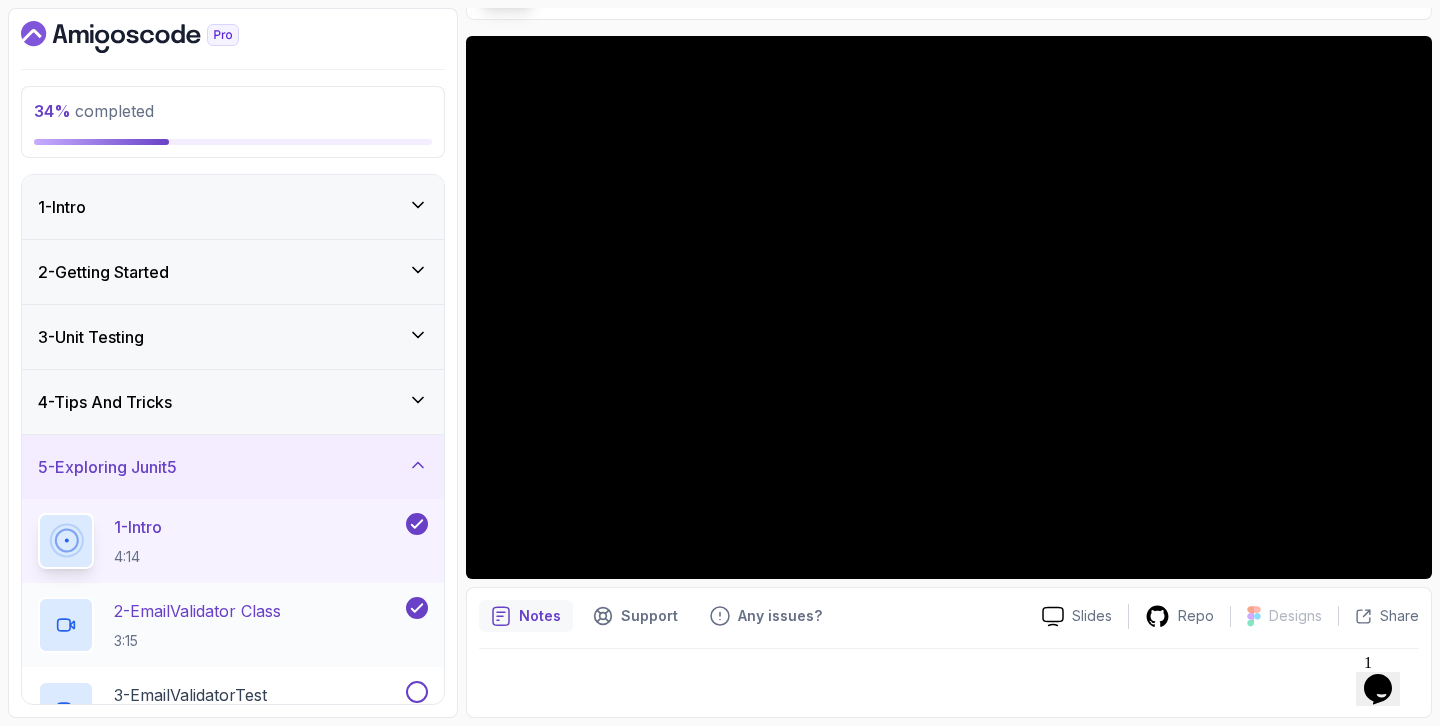 click on "2  -  EmailValidator Class 3:15" at bounding box center [220, 625] 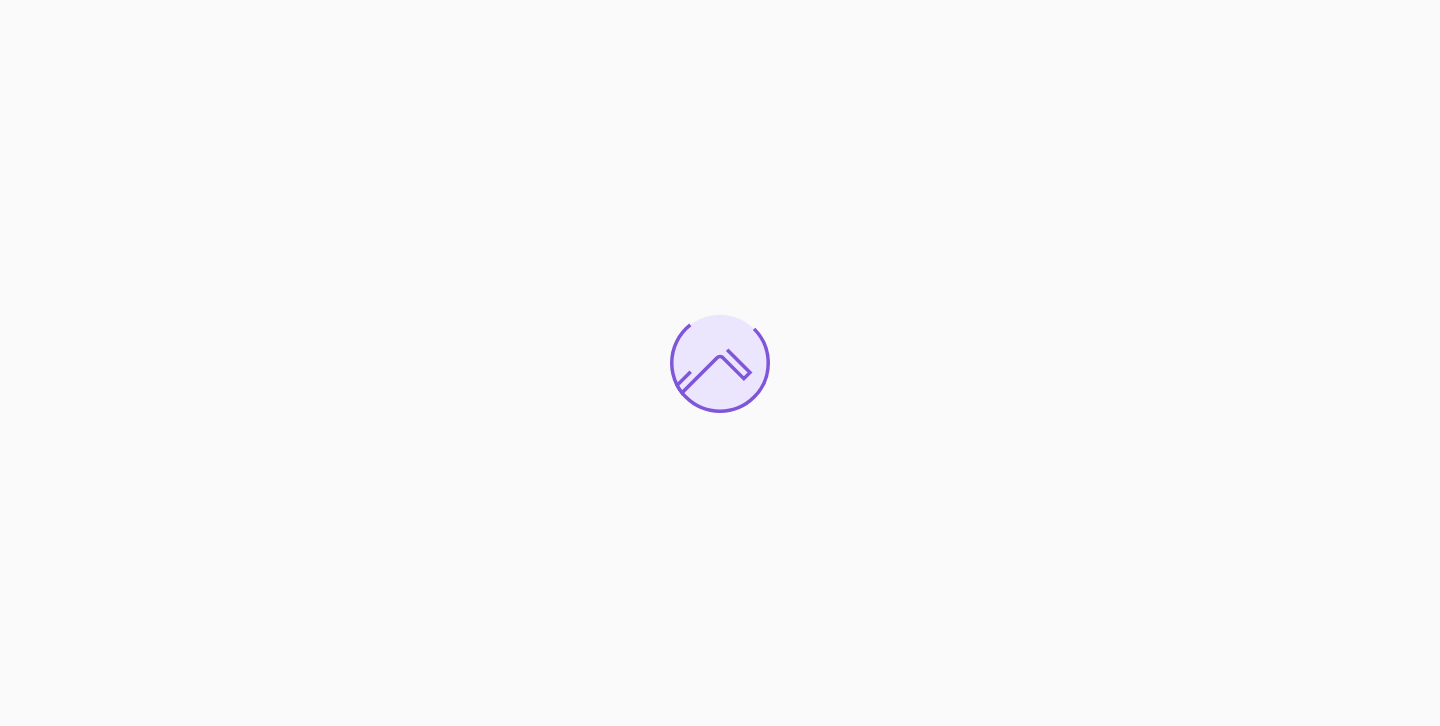 scroll, scrollTop: 0, scrollLeft: 0, axis: both 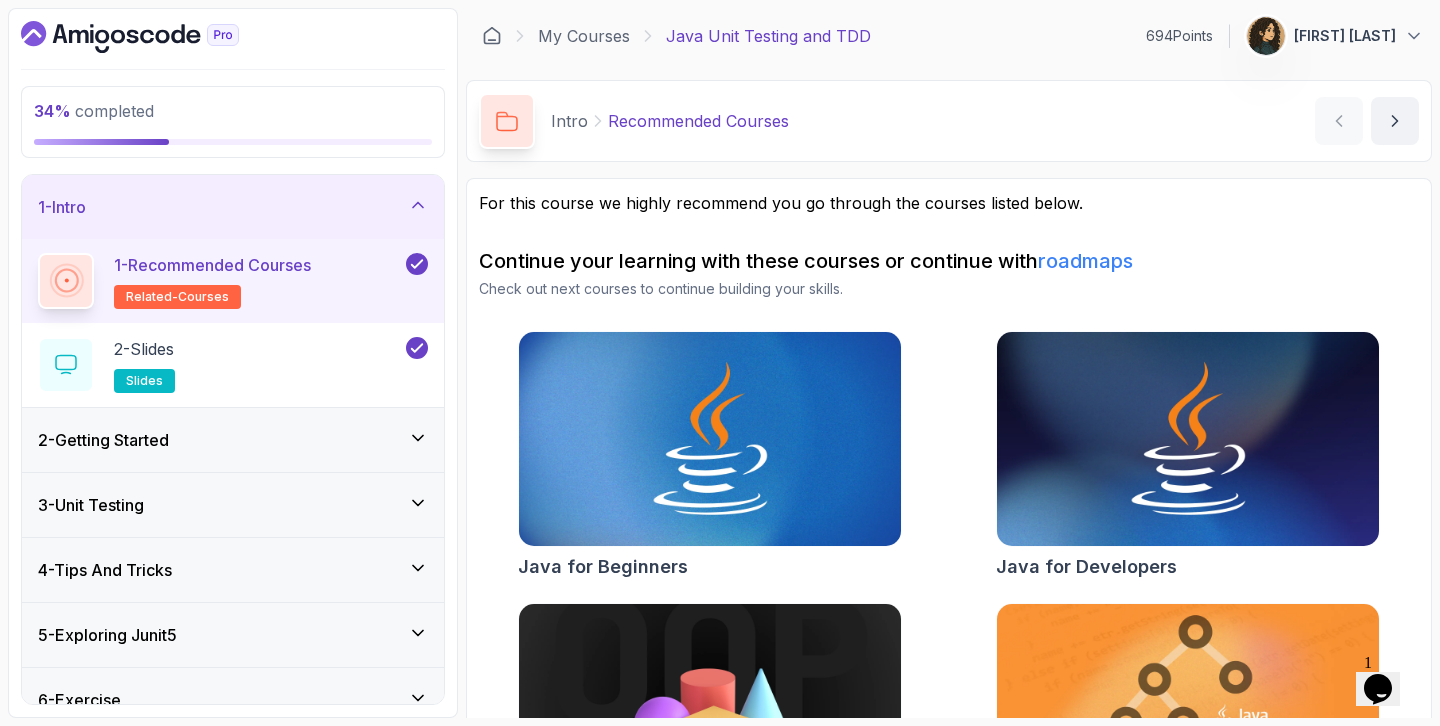 click 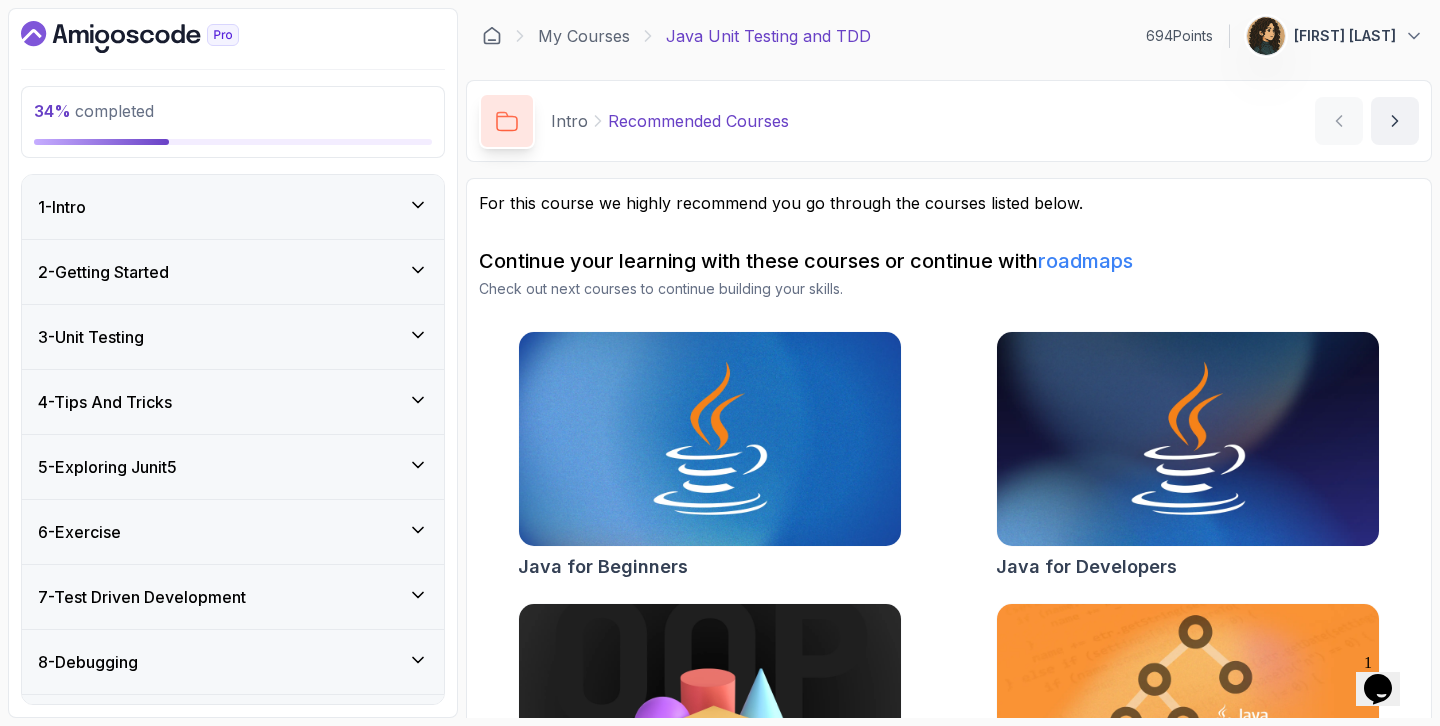click on "5  -  Exploring Junit5" at bounding box center [233, 467] 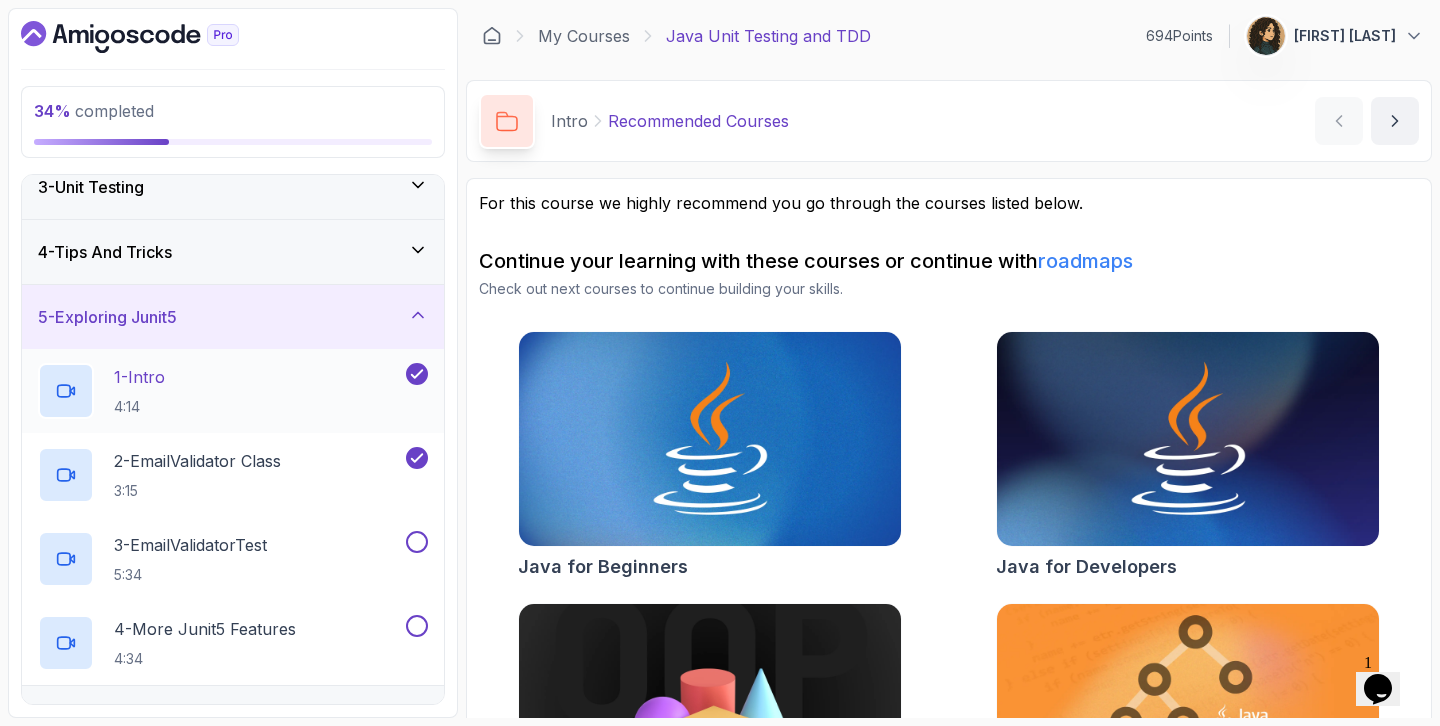 scroll, scrollTop: 155, scrollLeft: 0, axis: vertical 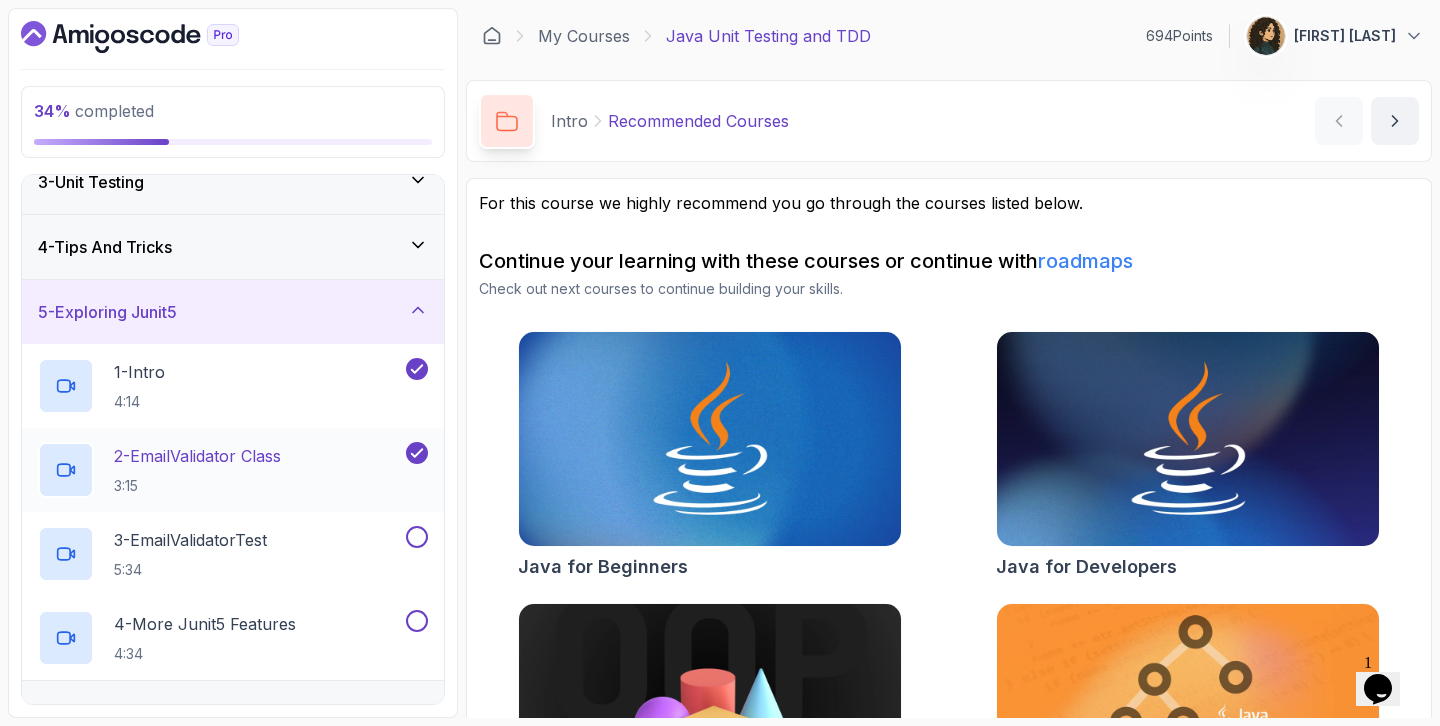 click on "2  -  EmailValidator Class" at bounding box center [197, 456] 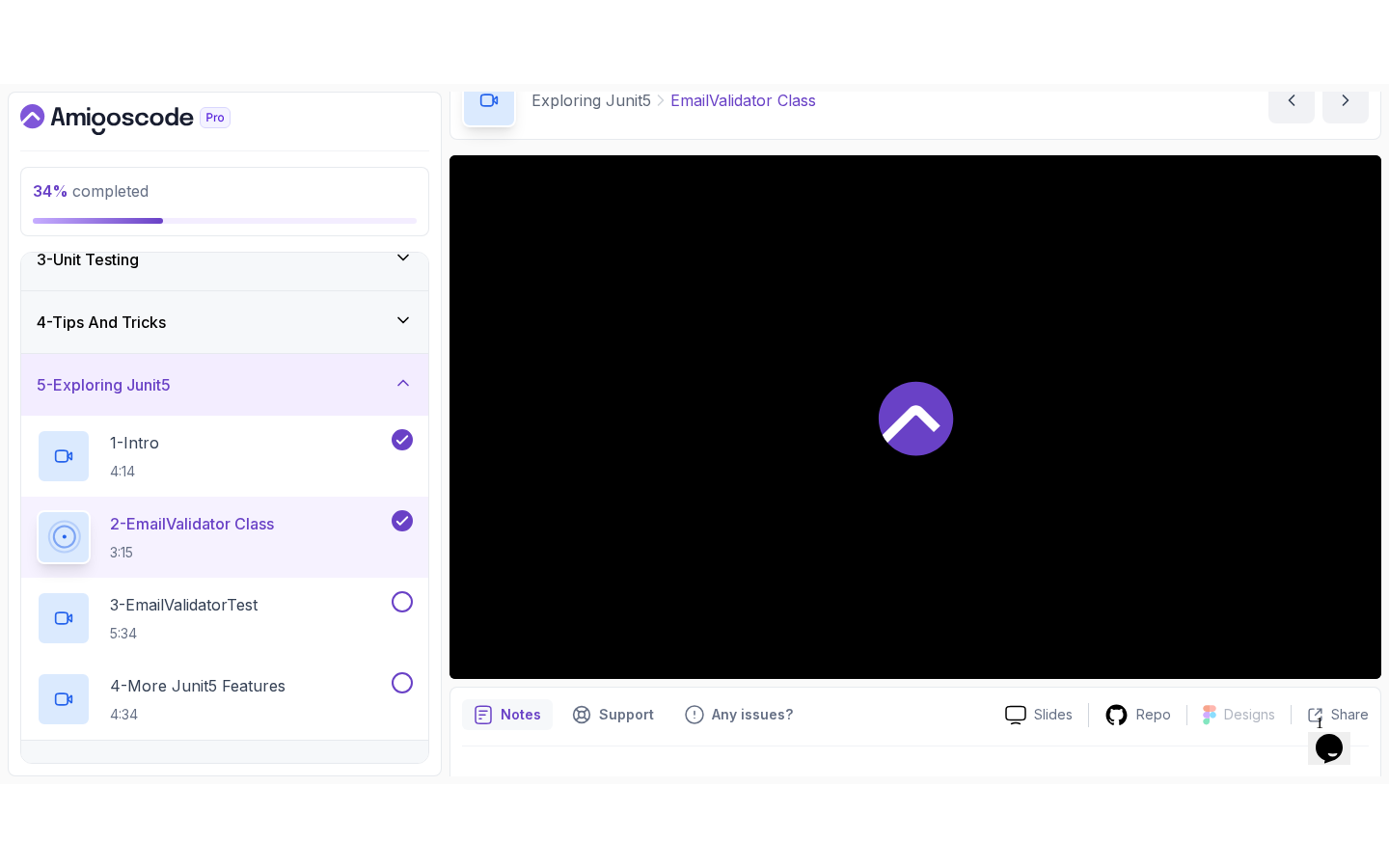 scroll, scrollTop: 137, scrollLeft: 0, axis: vertical 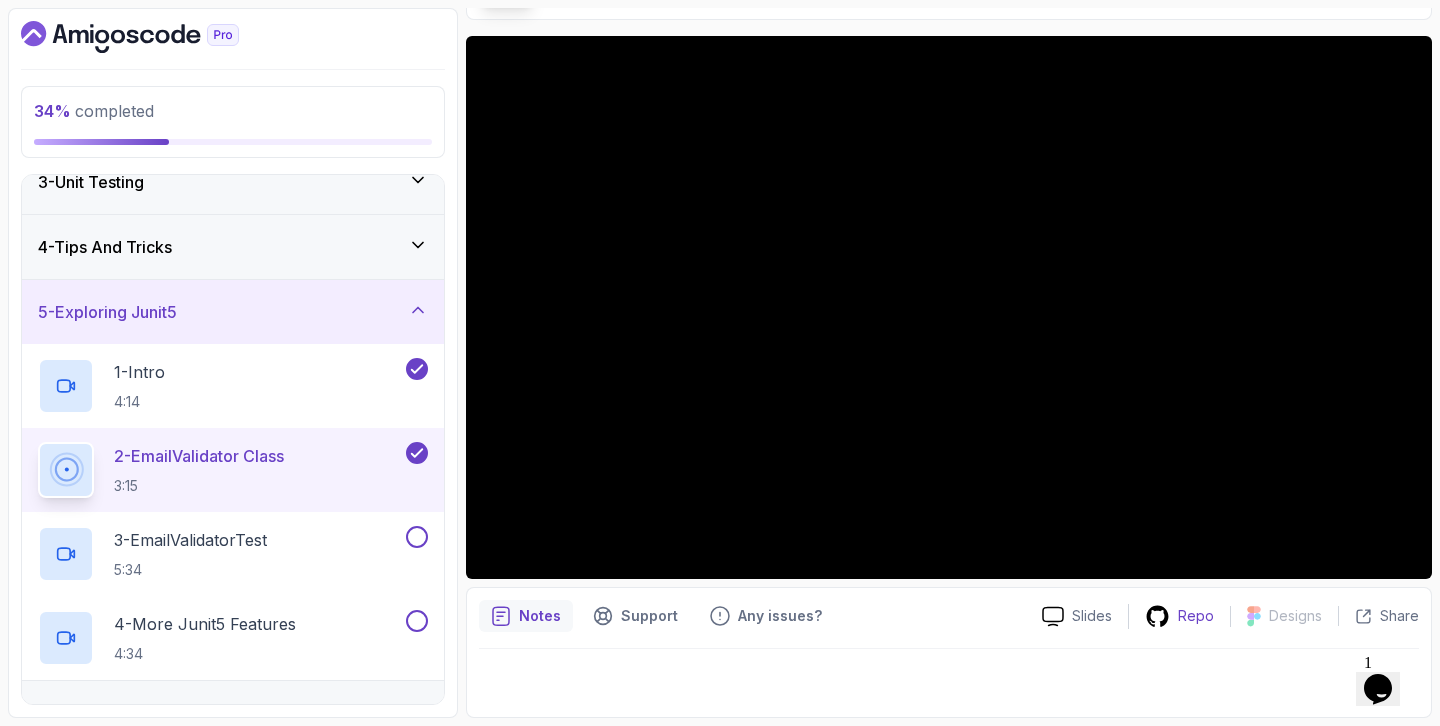 click on "Repo" at bounding box center [1196, 616] 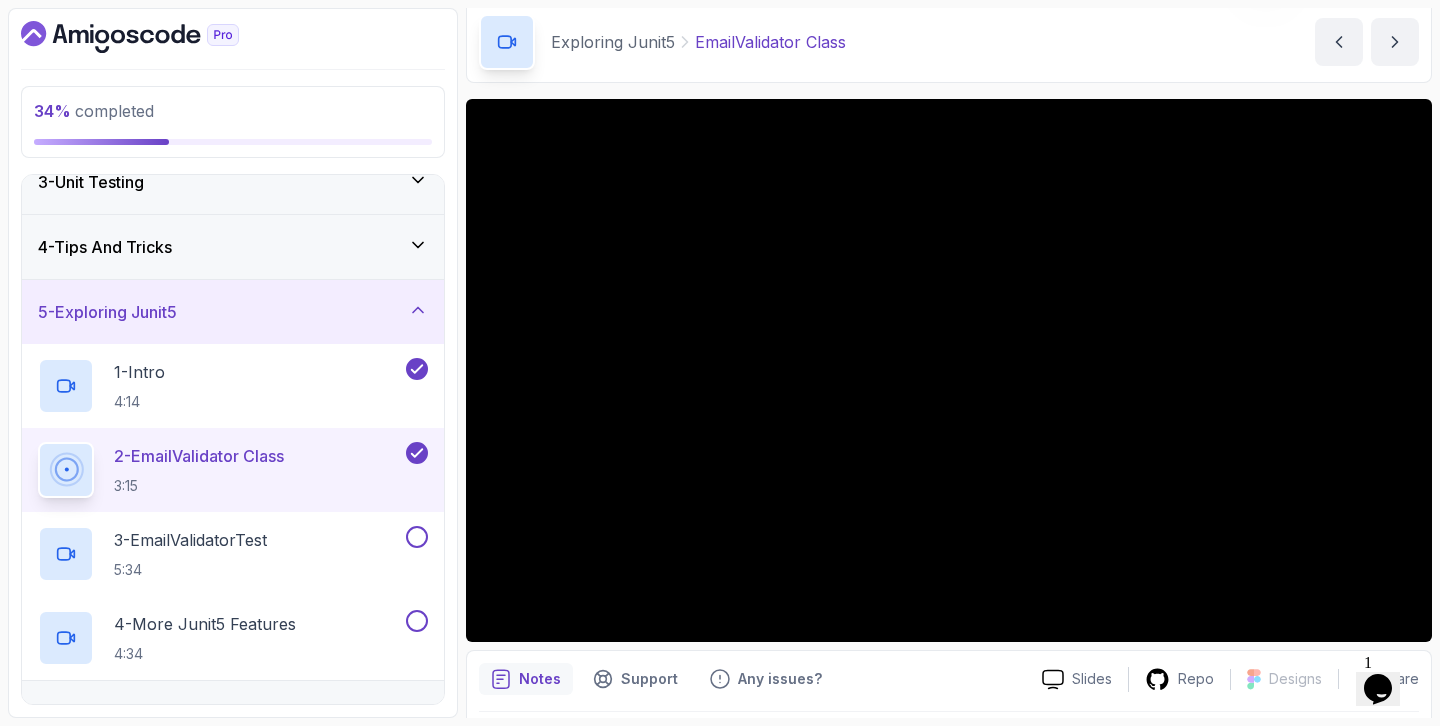 scroll, scrollTop: 85, scrollLeft: 0, axis: vertical 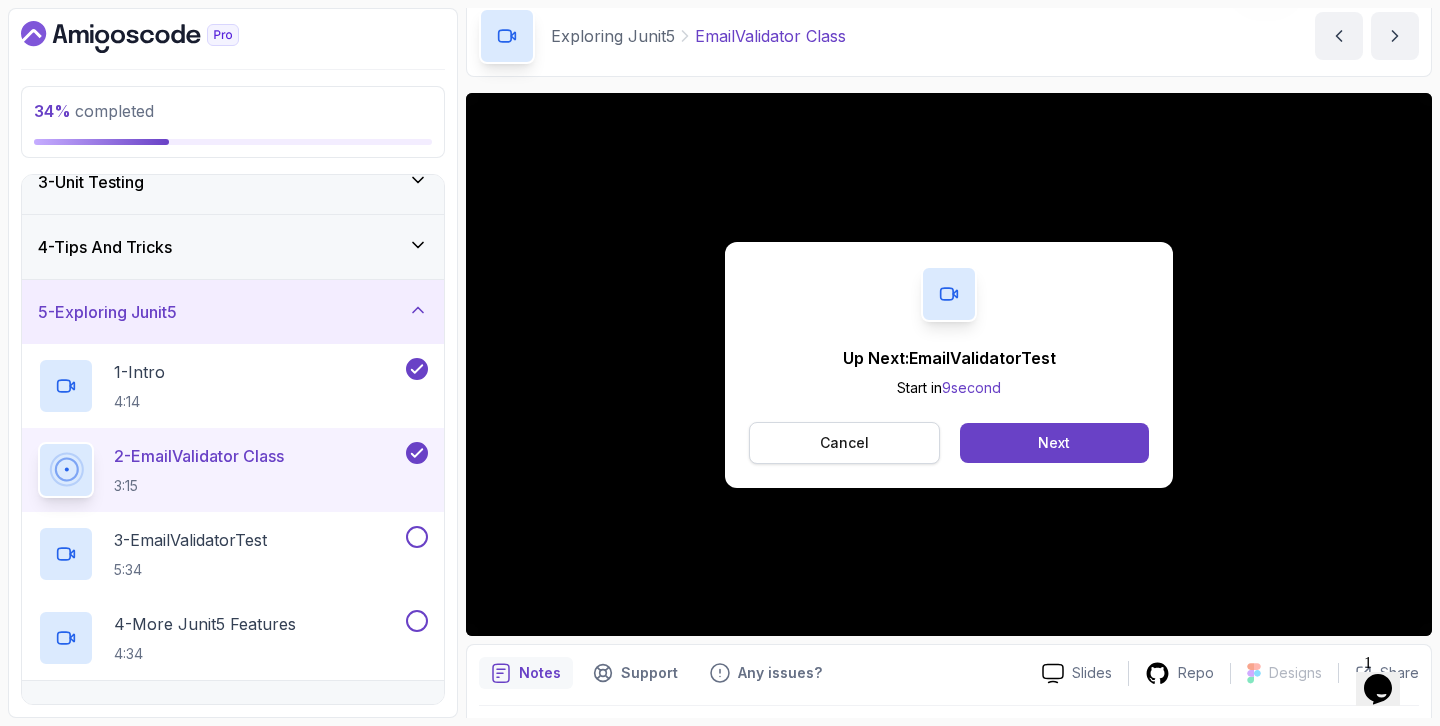 click on "Cancel" at bounding box center (844, 443) 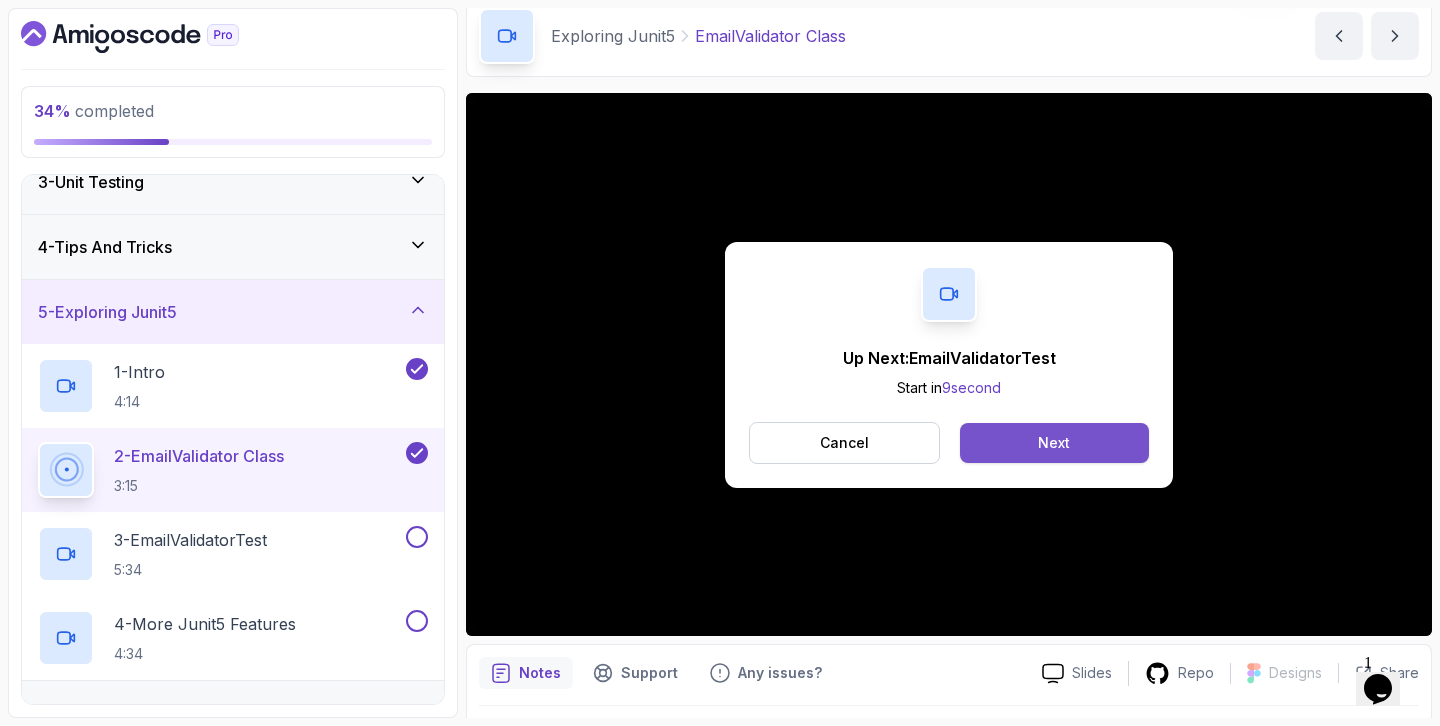click on "Next" at bounding box center (1054, 443) 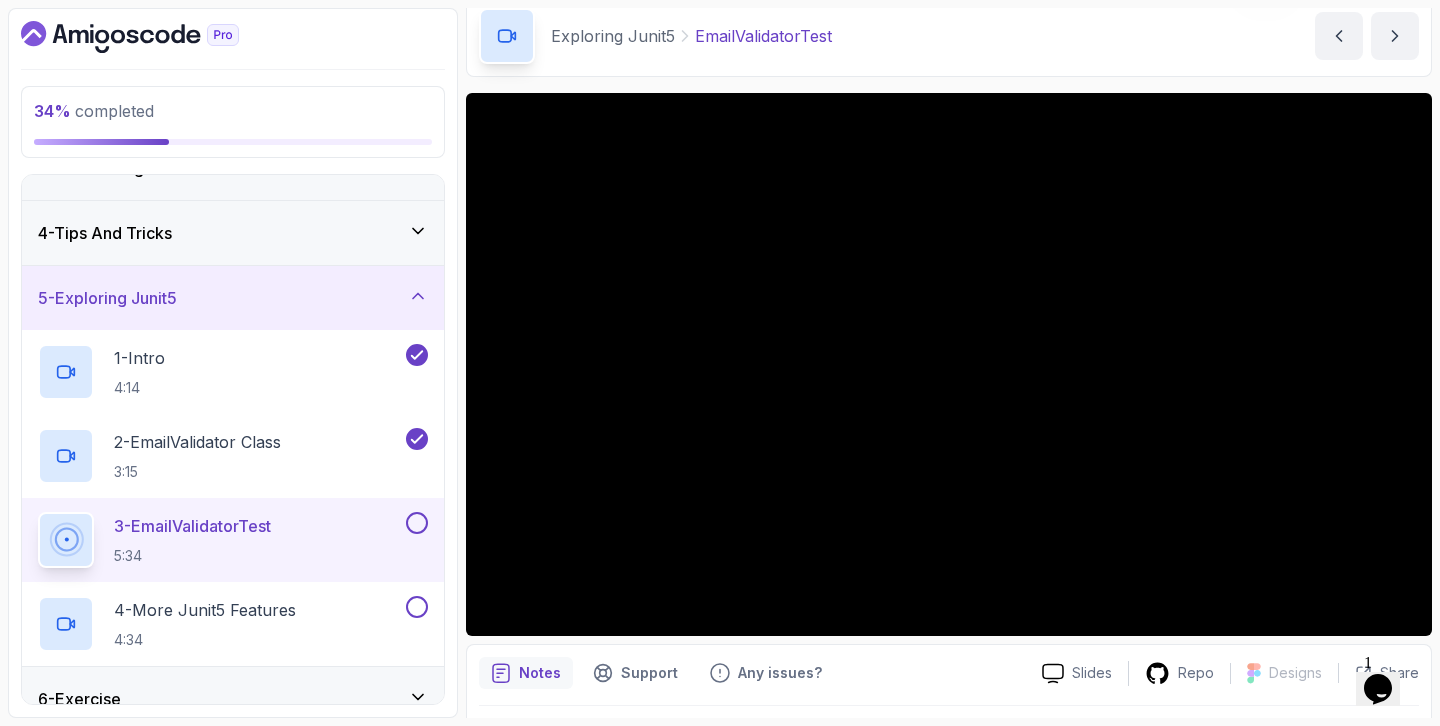 scroll, scrollTop: 167, scrollLeft: 0, axis: vertical 